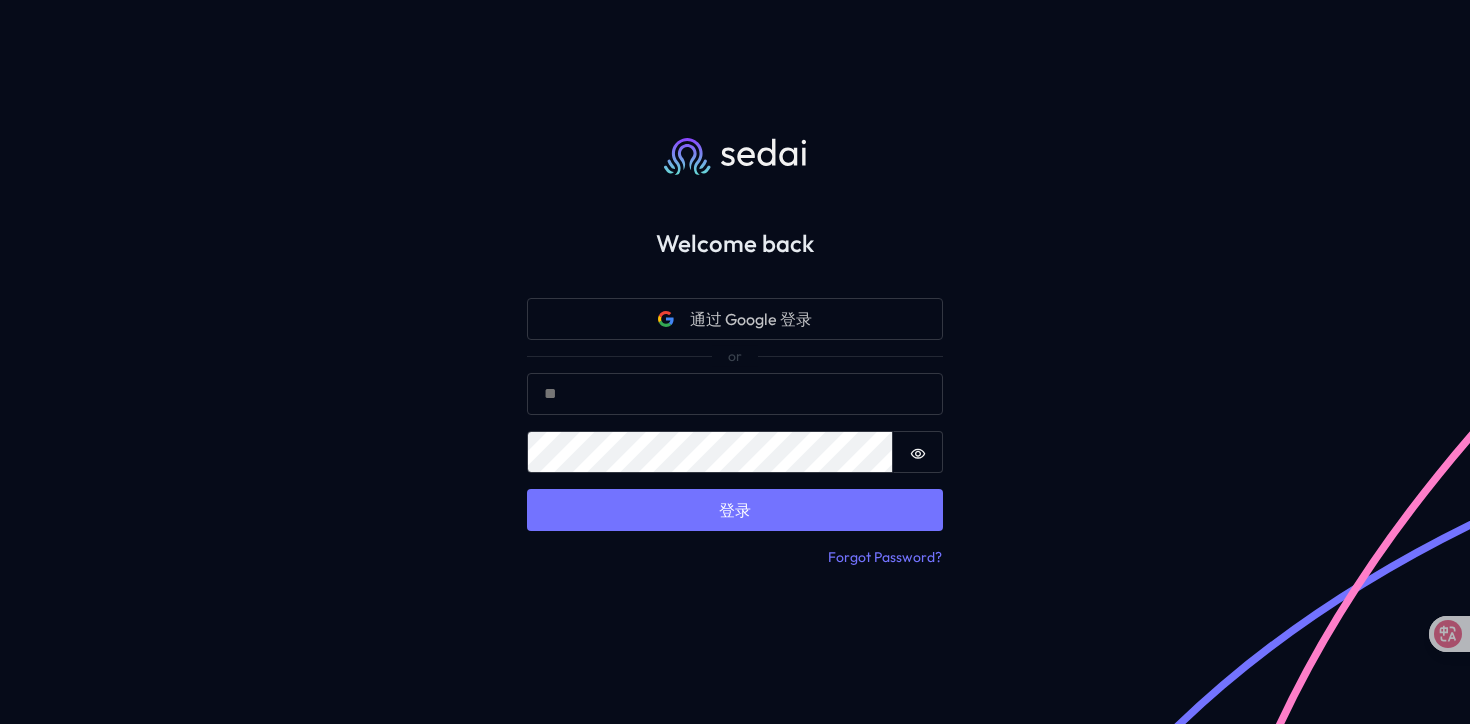 scroll, scrollTop: 0, scrollLeft: 0, axis: both 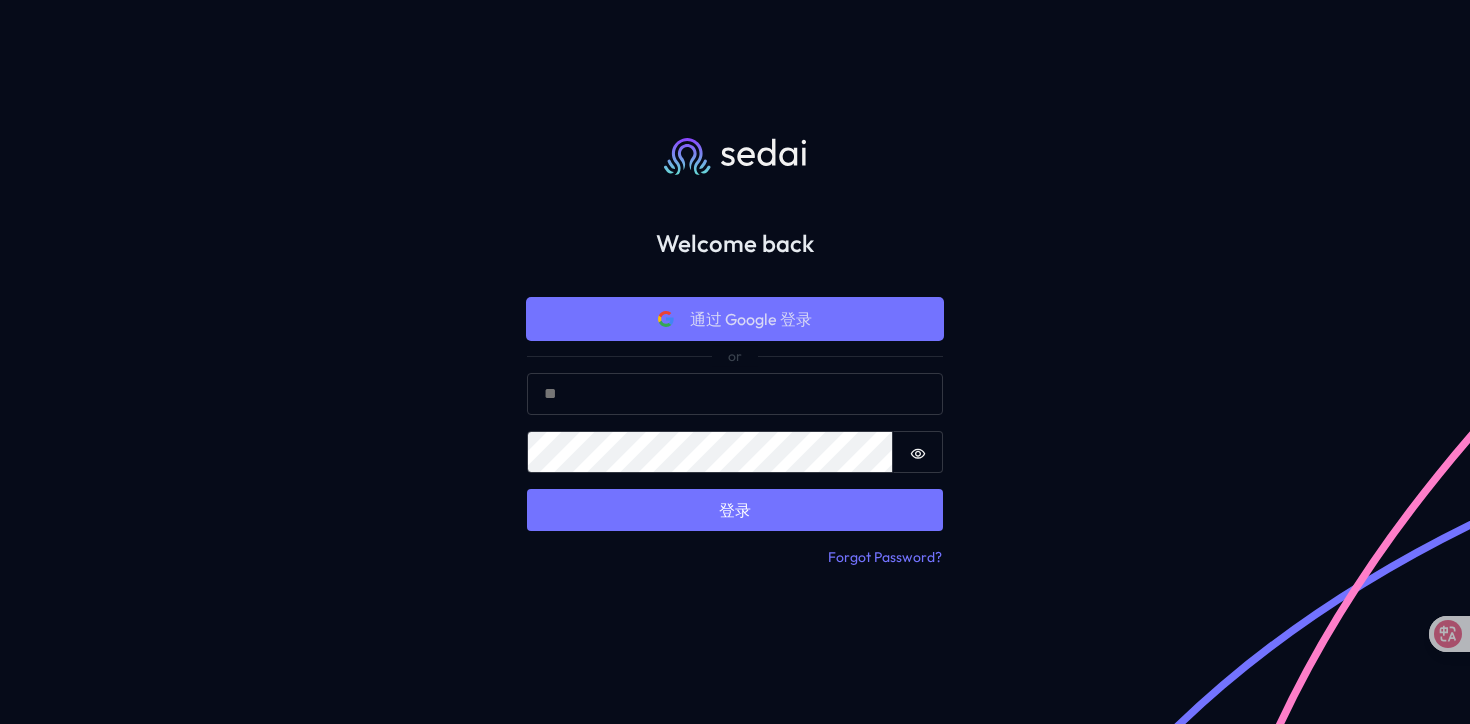 click on "通过 Google 登录" at bounding box center [751, 319] 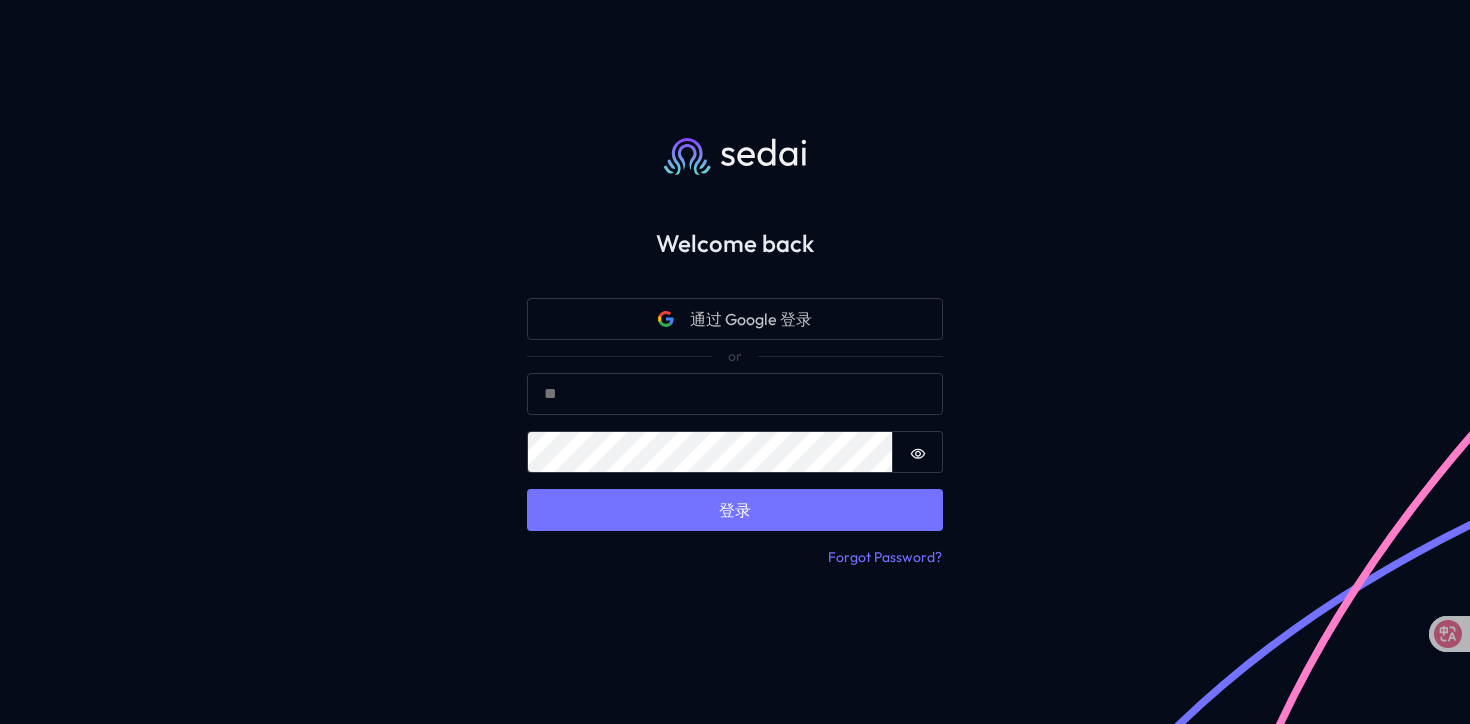 scroll, scrollTop: 0, scrollLeft: 0, axis: both 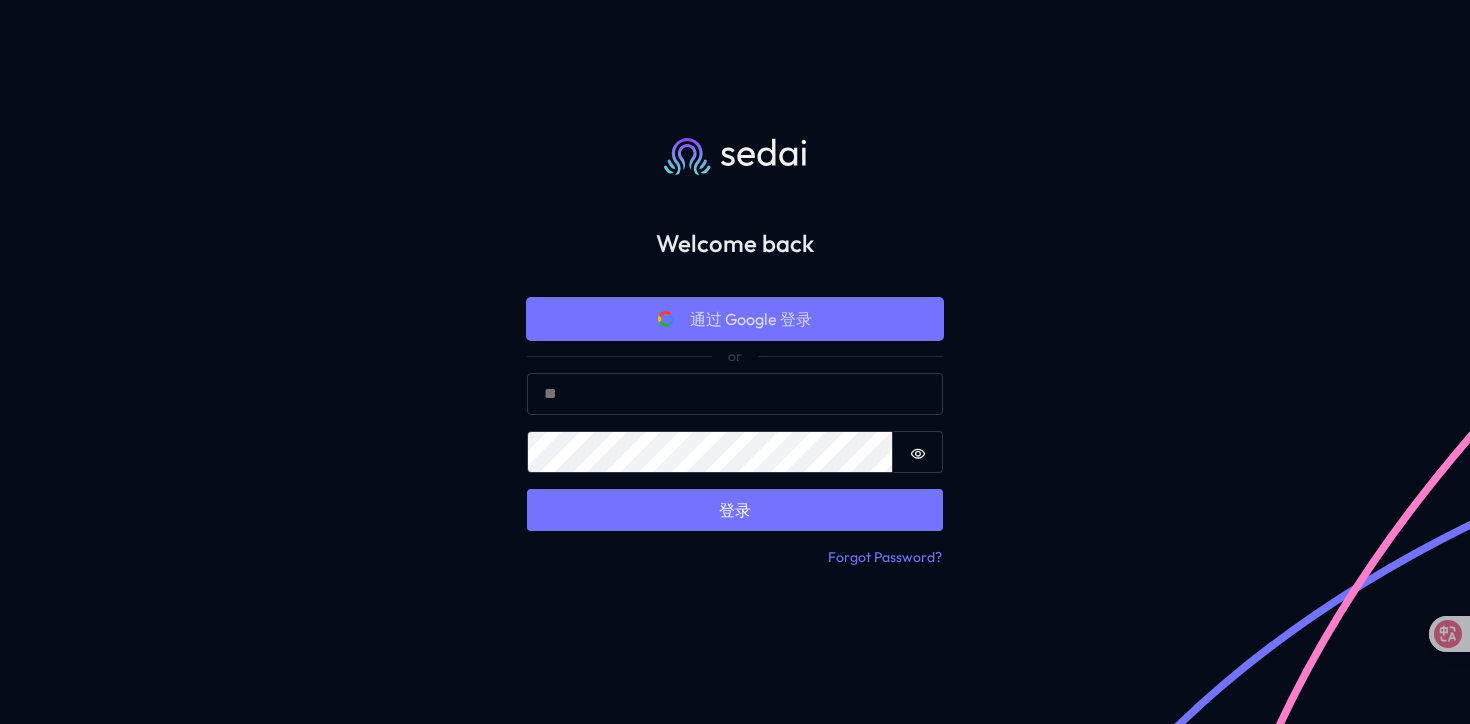 click on "通过 Google 登录" at bounding box center (735, 319) 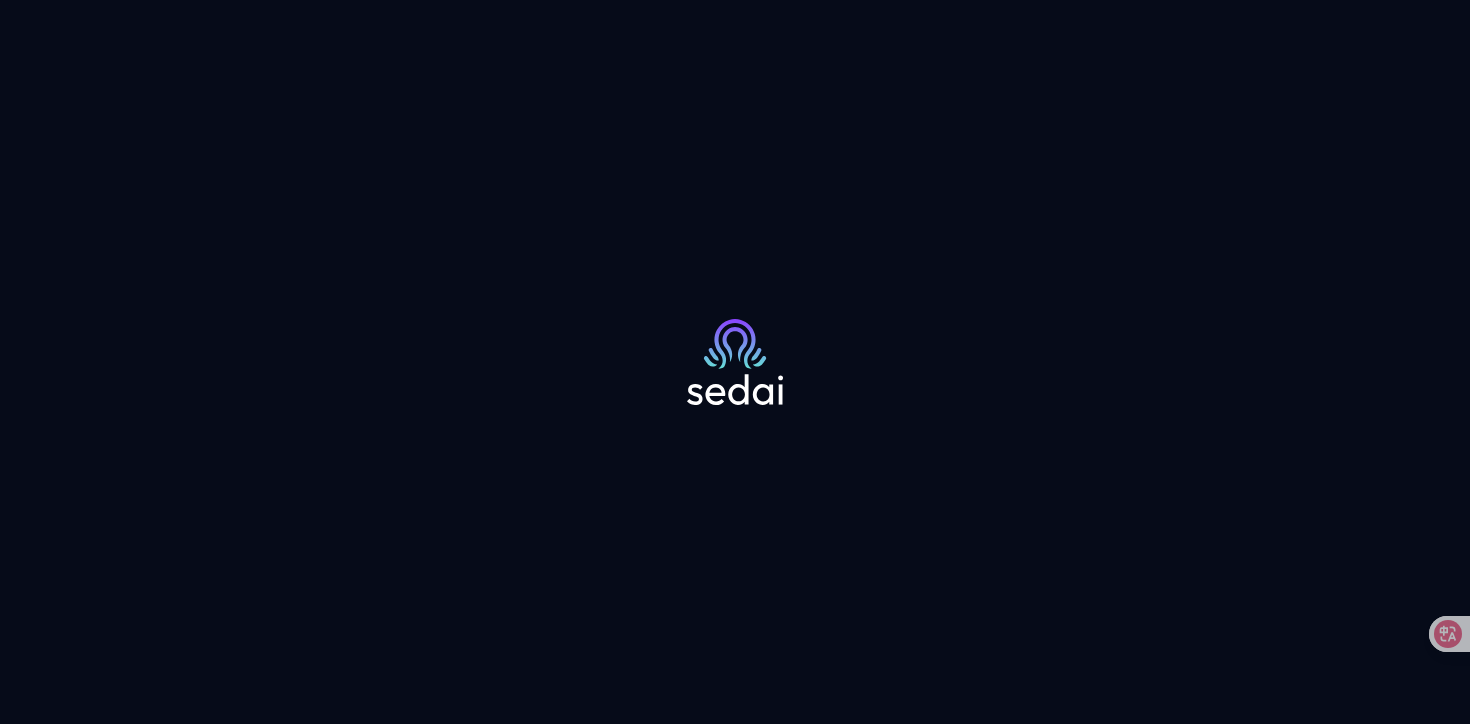 scroll, scrollTop: 0, scrollLeft: 0, axis: both 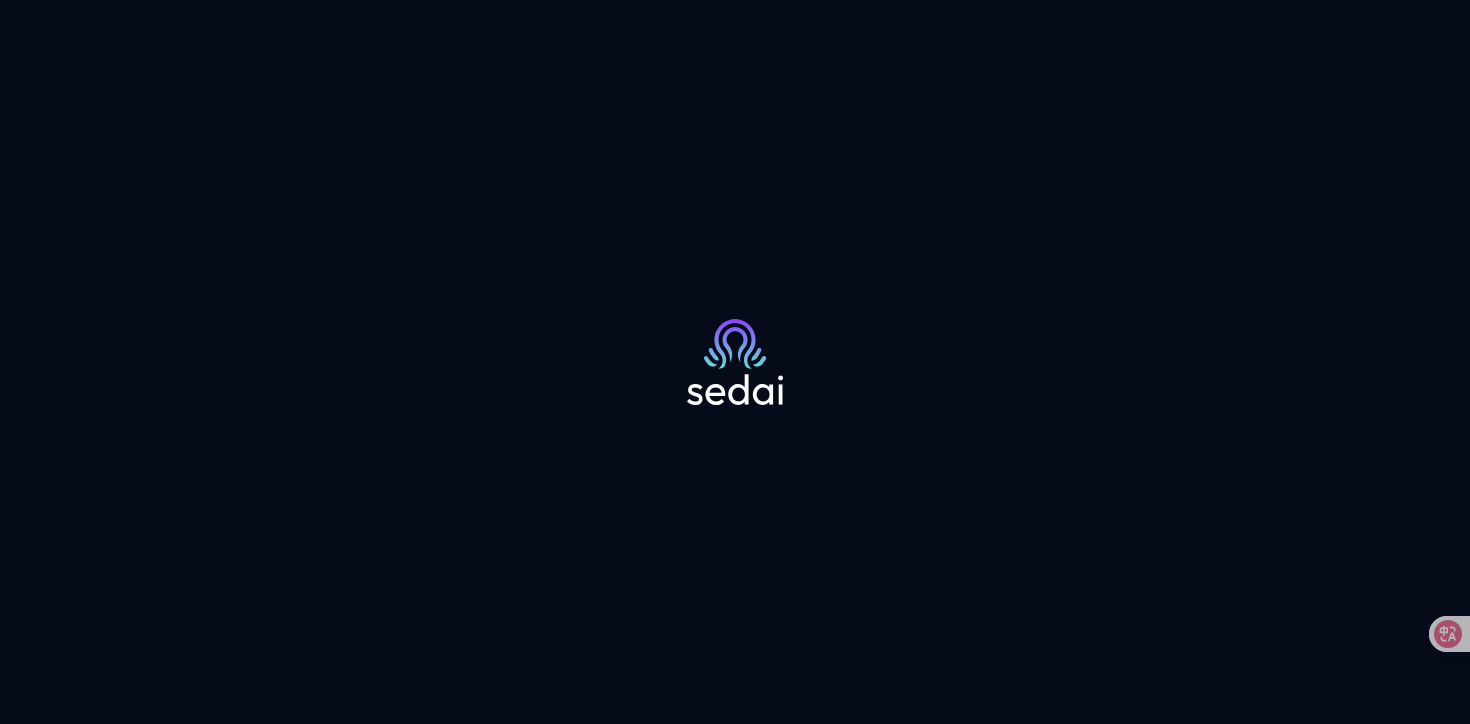 click 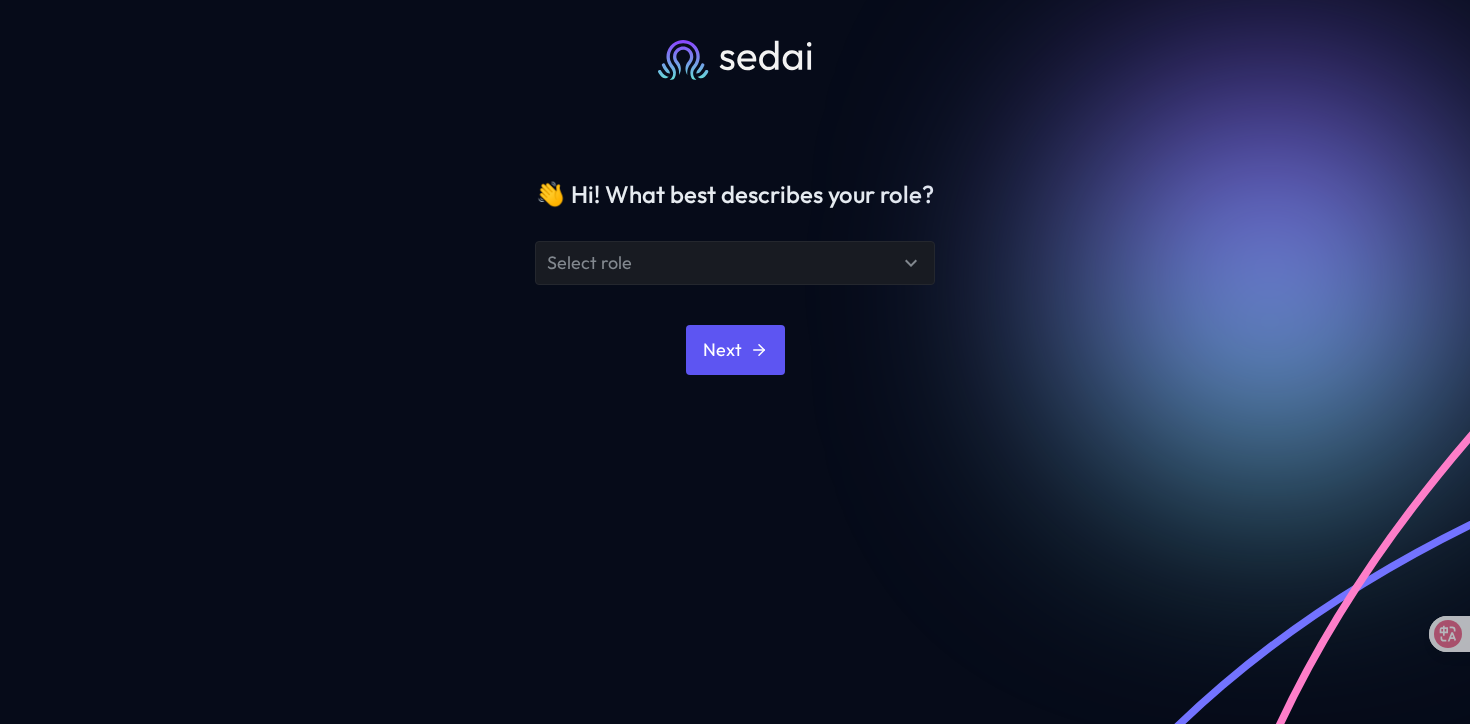 click on "Select role" at bounding box center [723, 262] 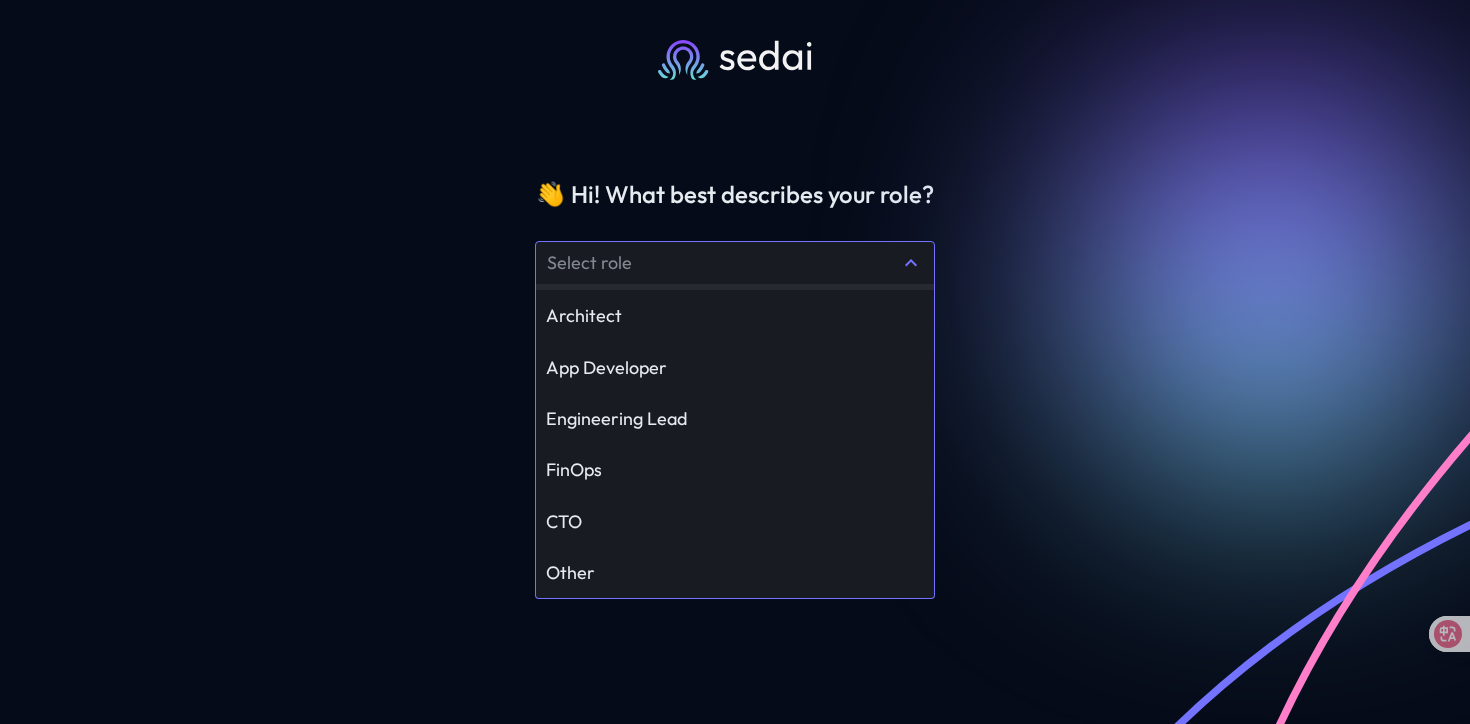 scroll, scrollTop: 0, scrollLeft: 0, axis: both 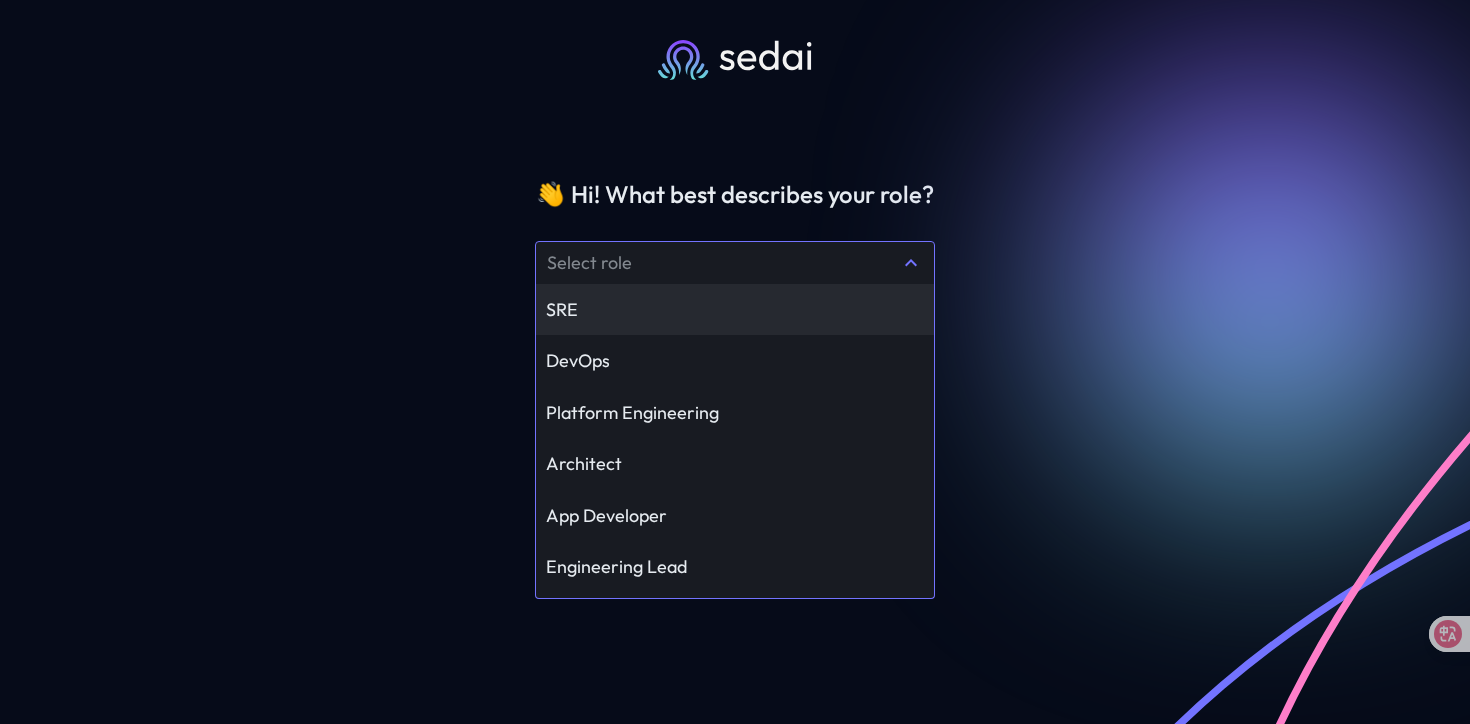 click on "SRE" at bounding box center [735, 309] 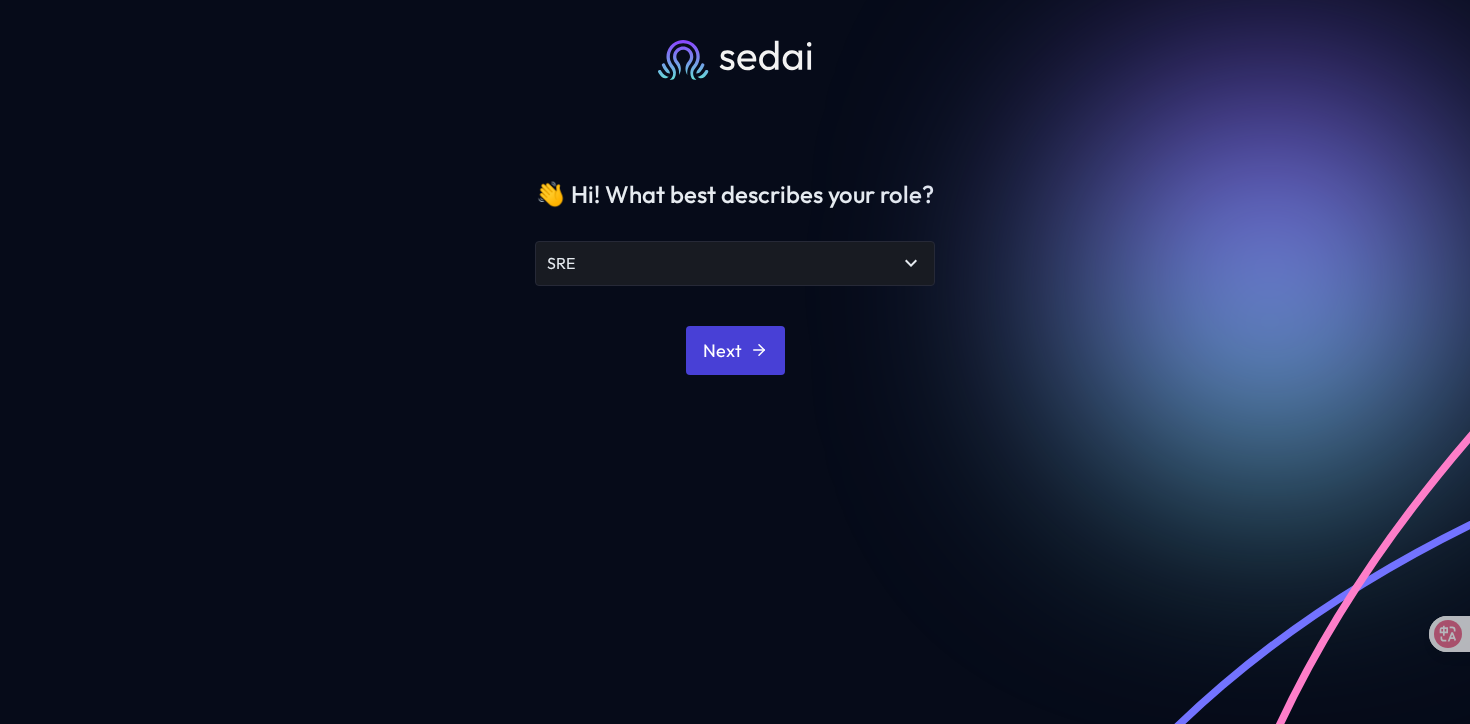 click on "Next" at bounding box center (735, 350) 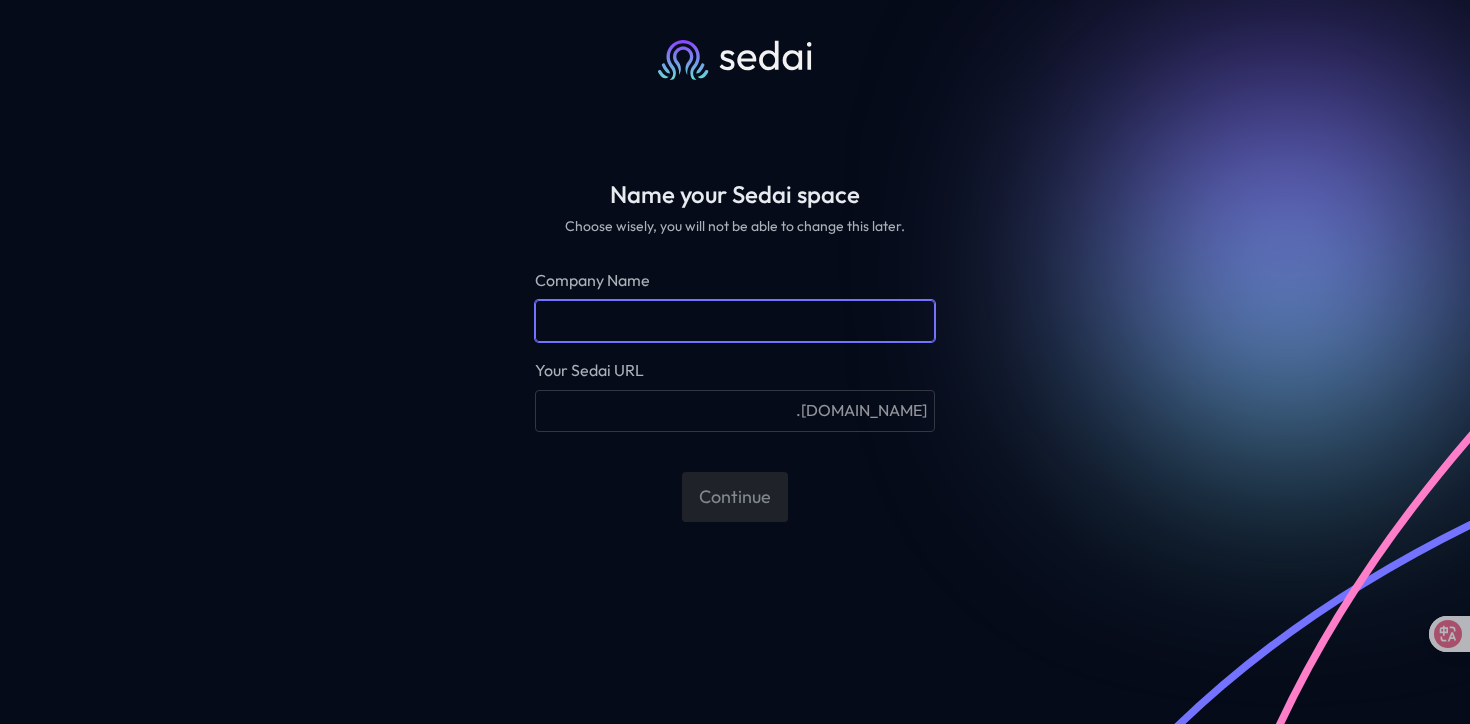 click on "Company Name" at bounding box center (735, 321) 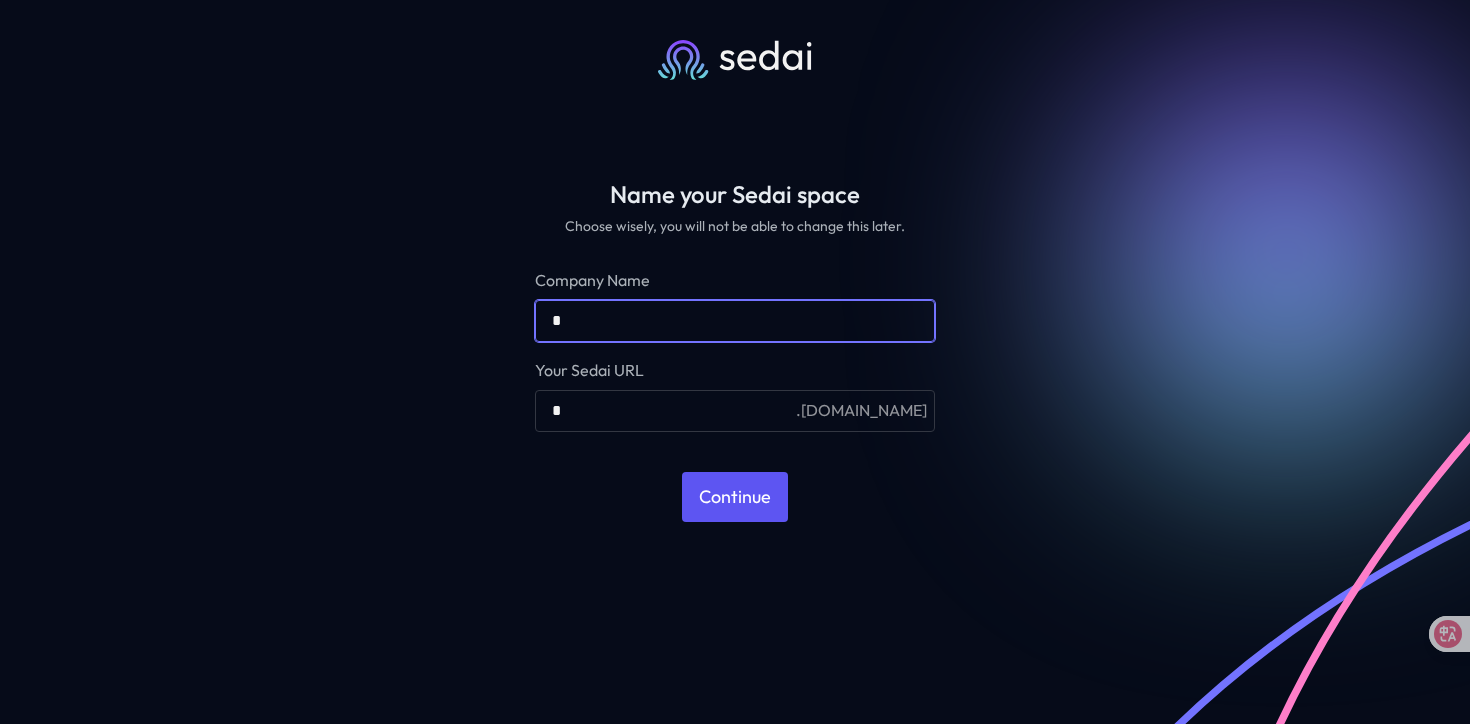 type on "**" 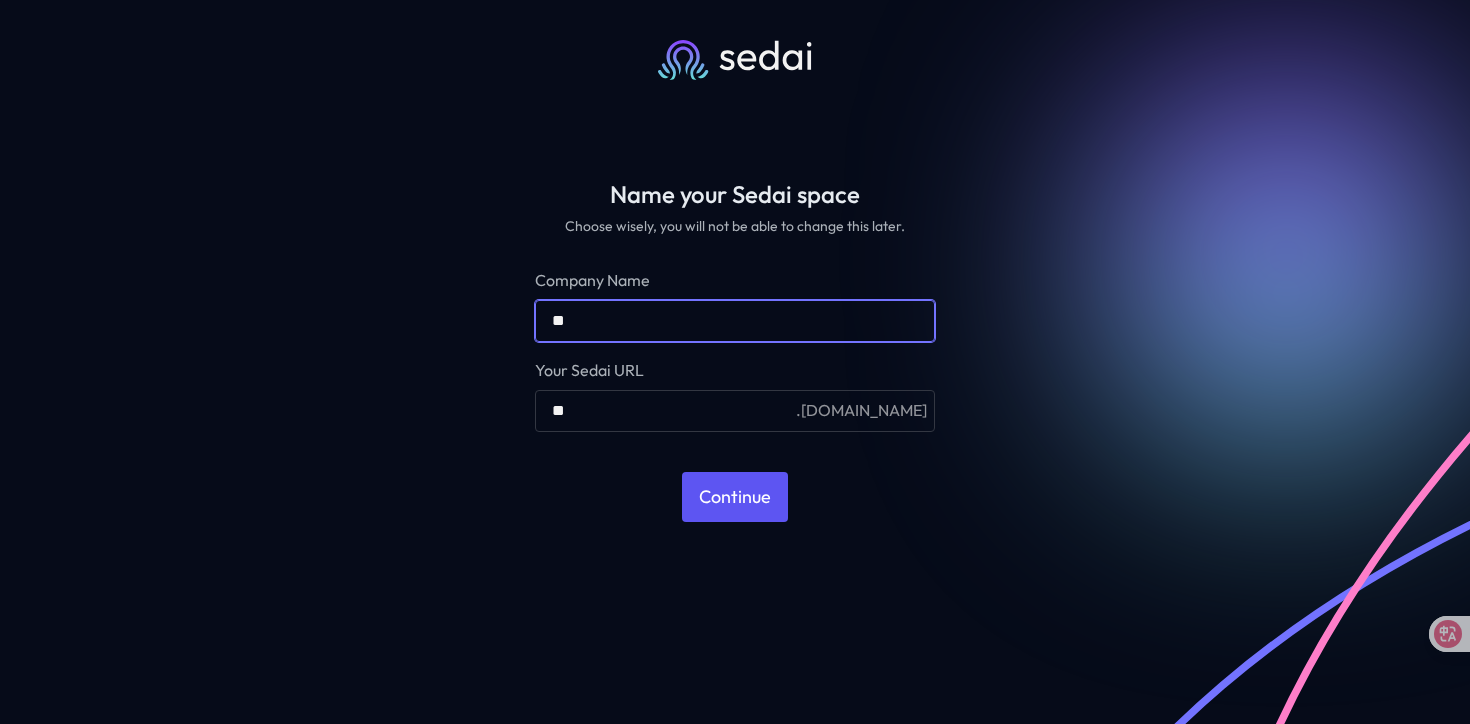 type on "***" 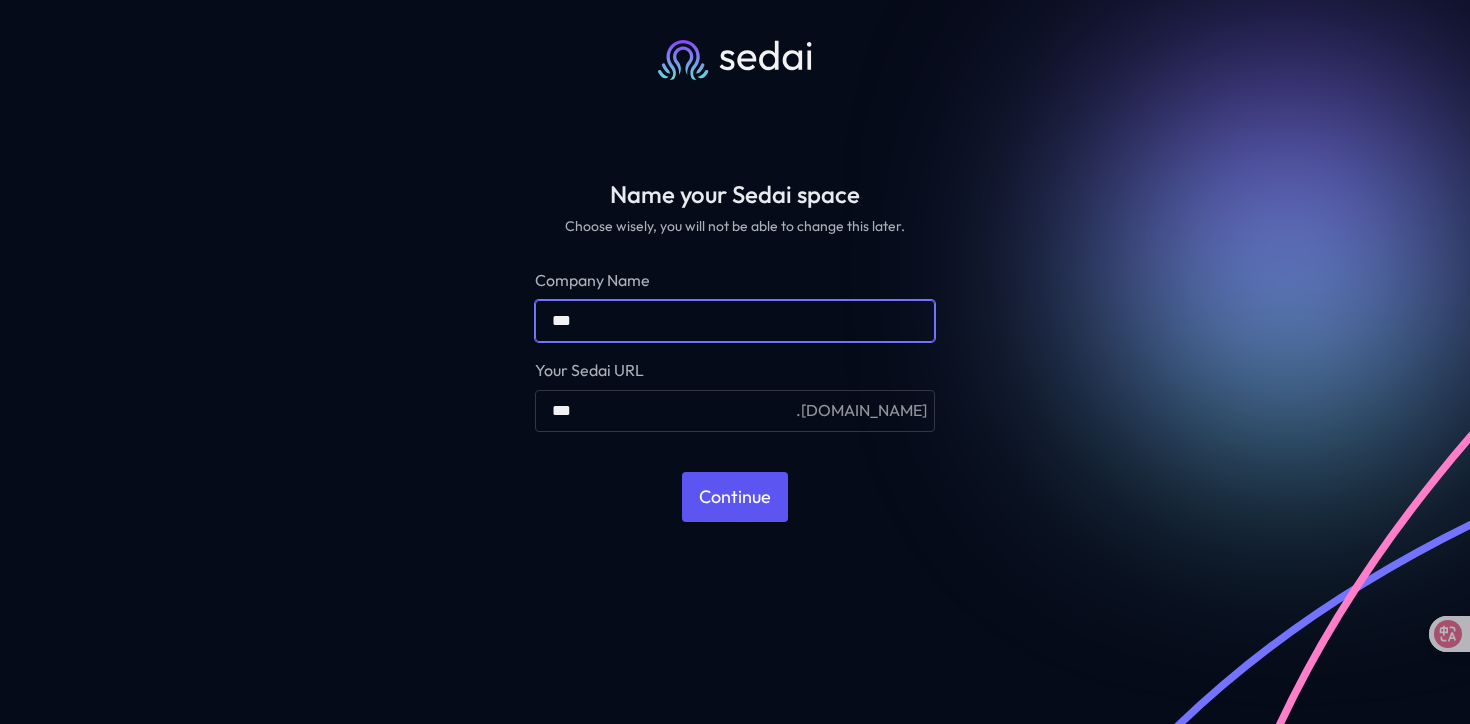 type on "****" 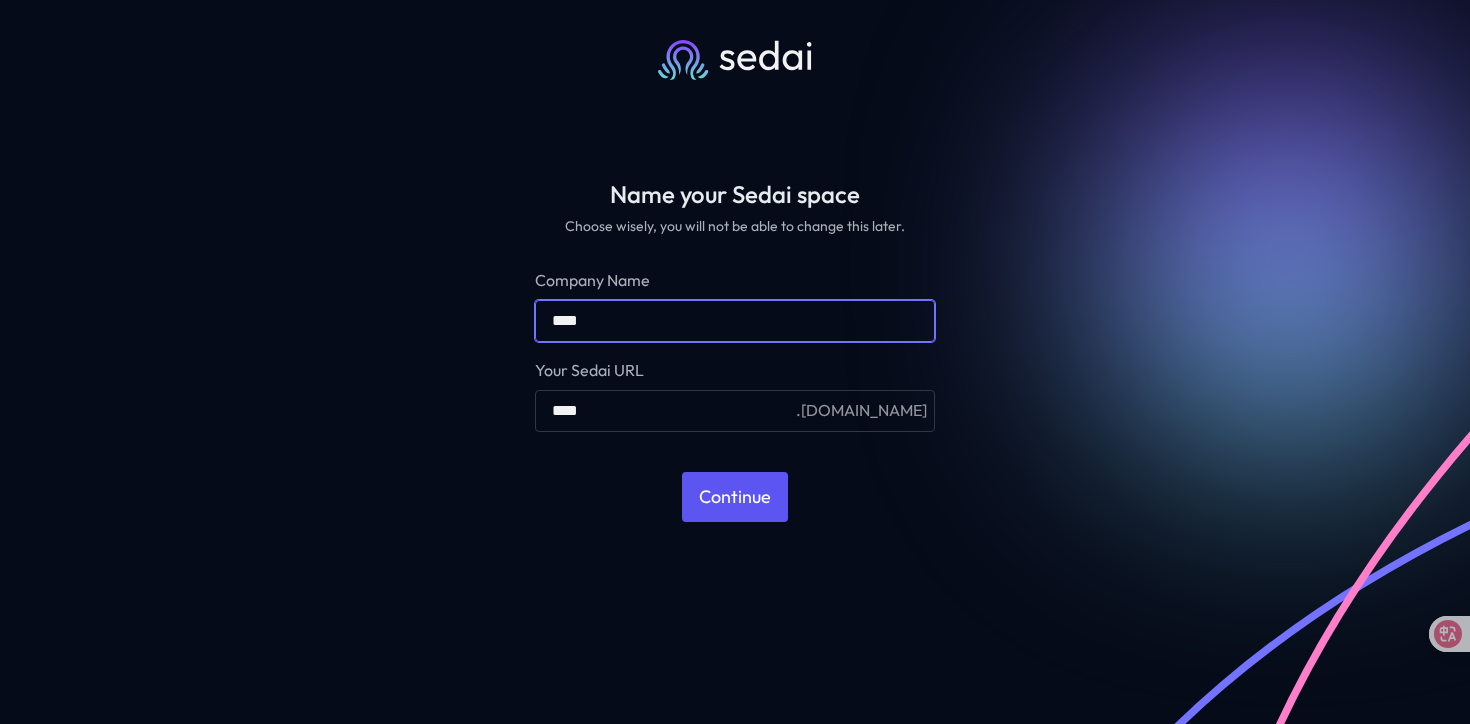 type on "*****" 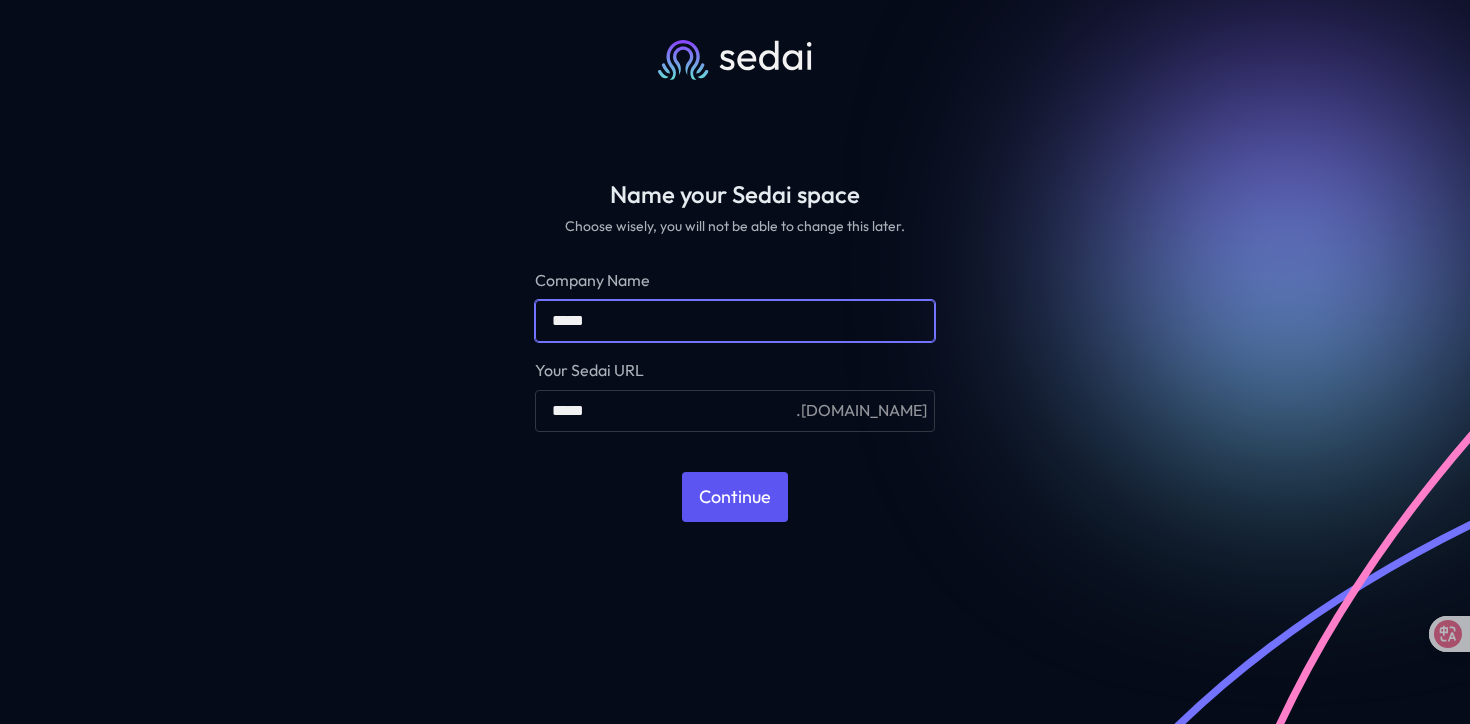 type on "******" 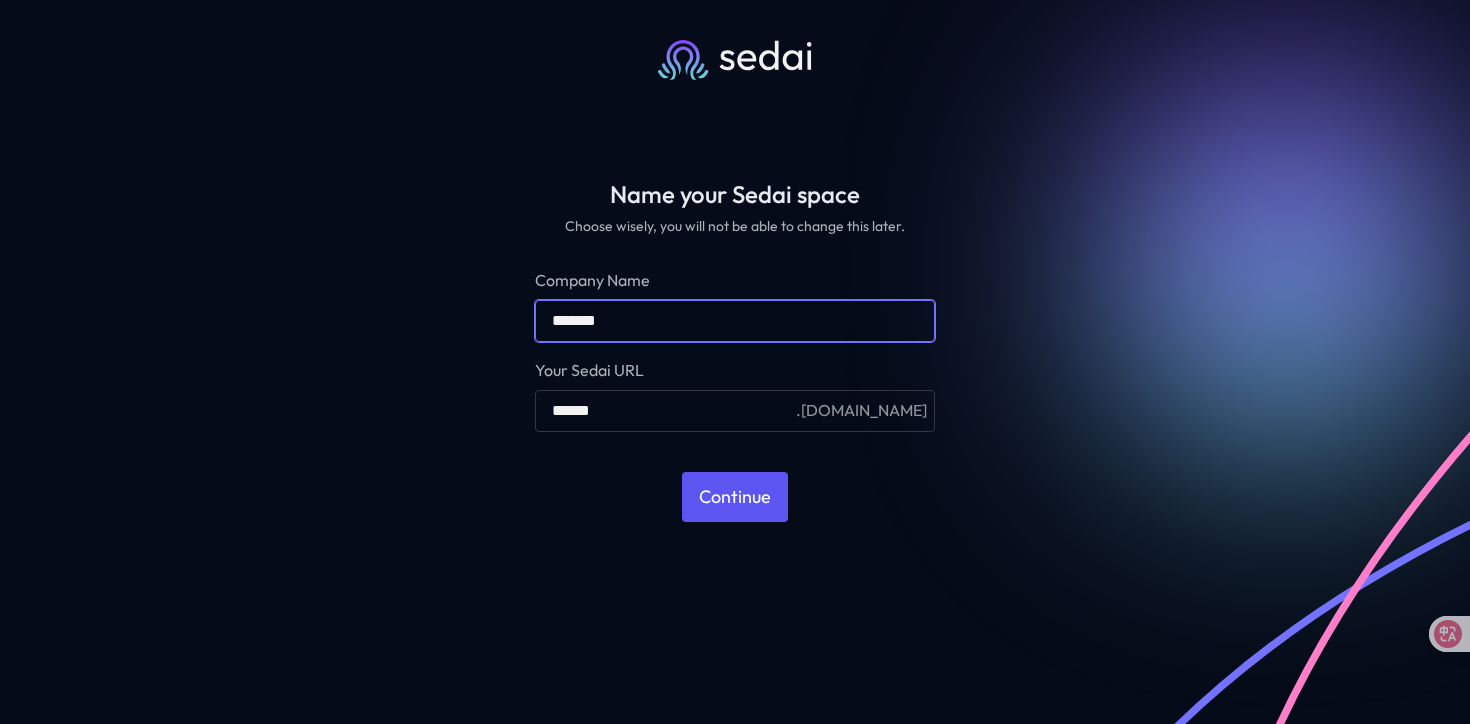type on "********" 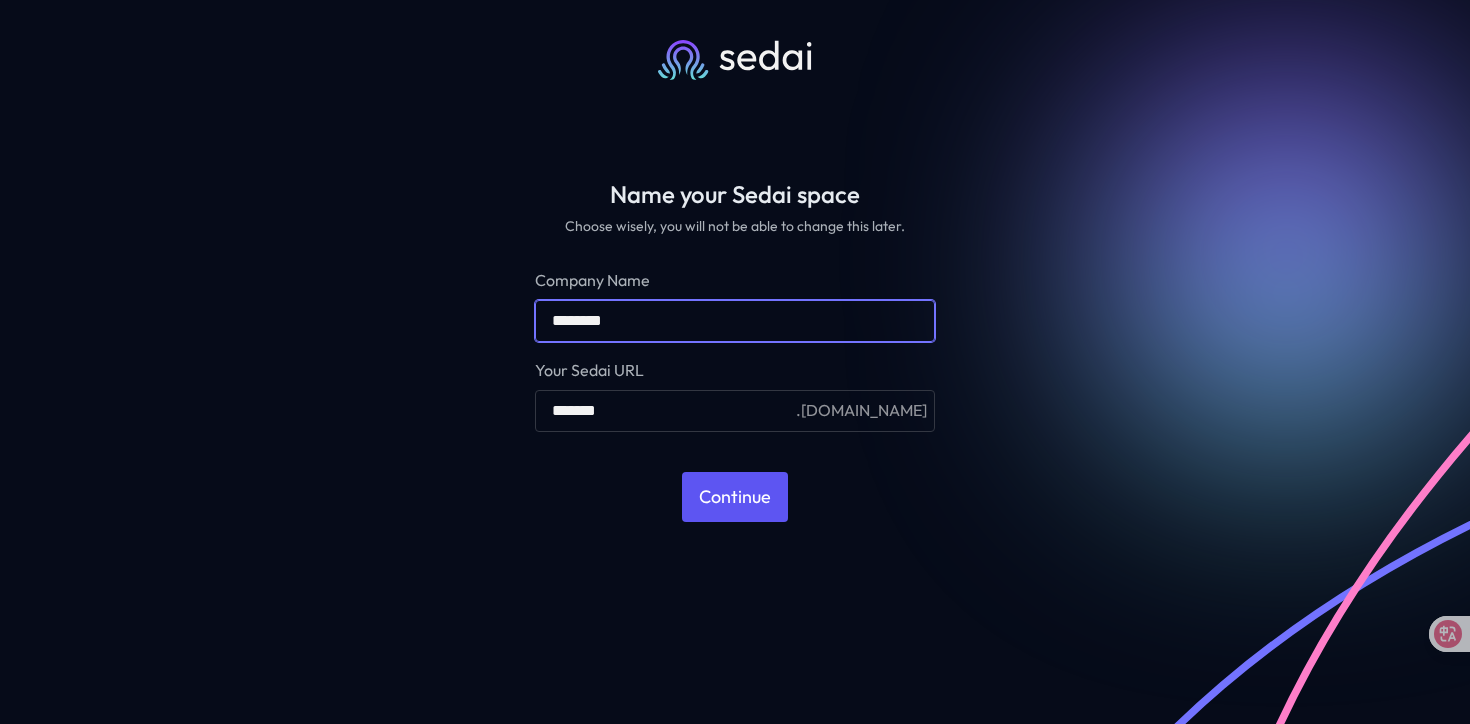 type on "**********" 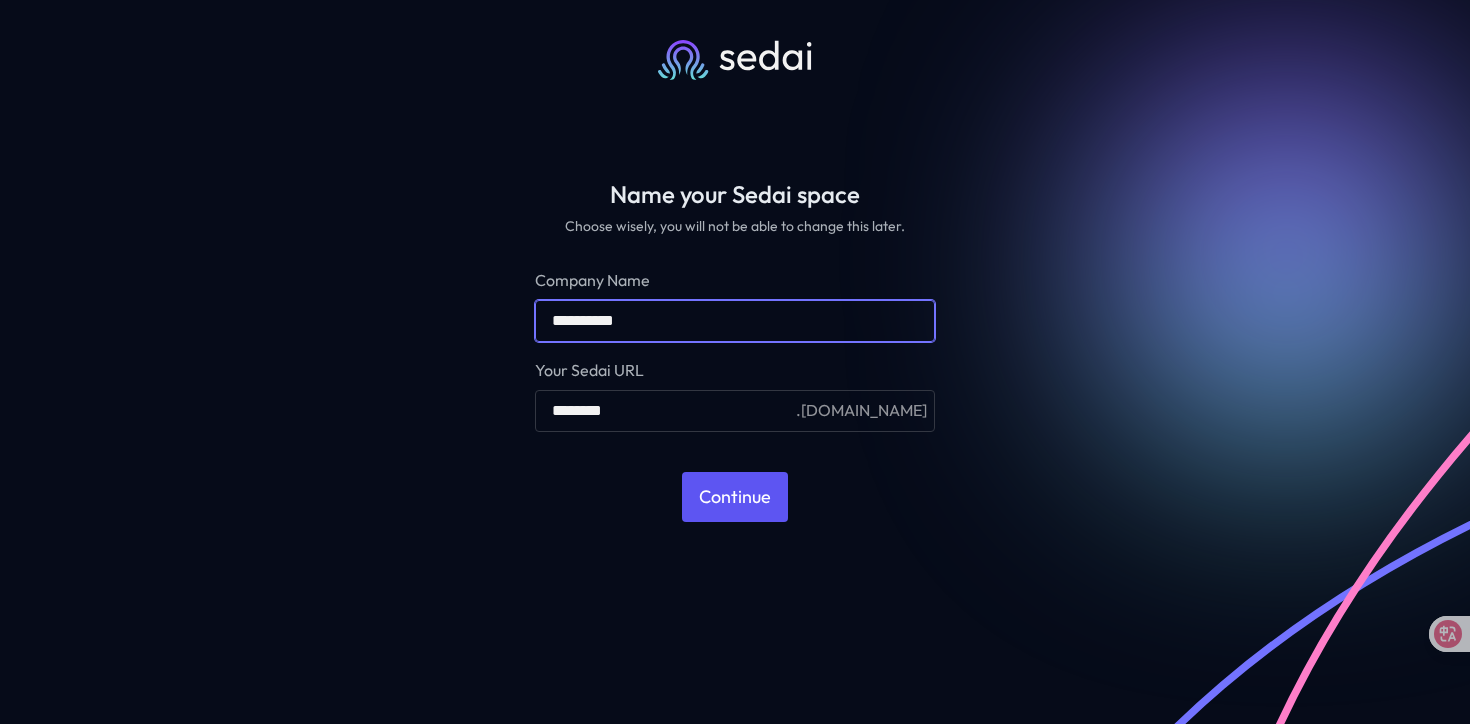 type on "********" 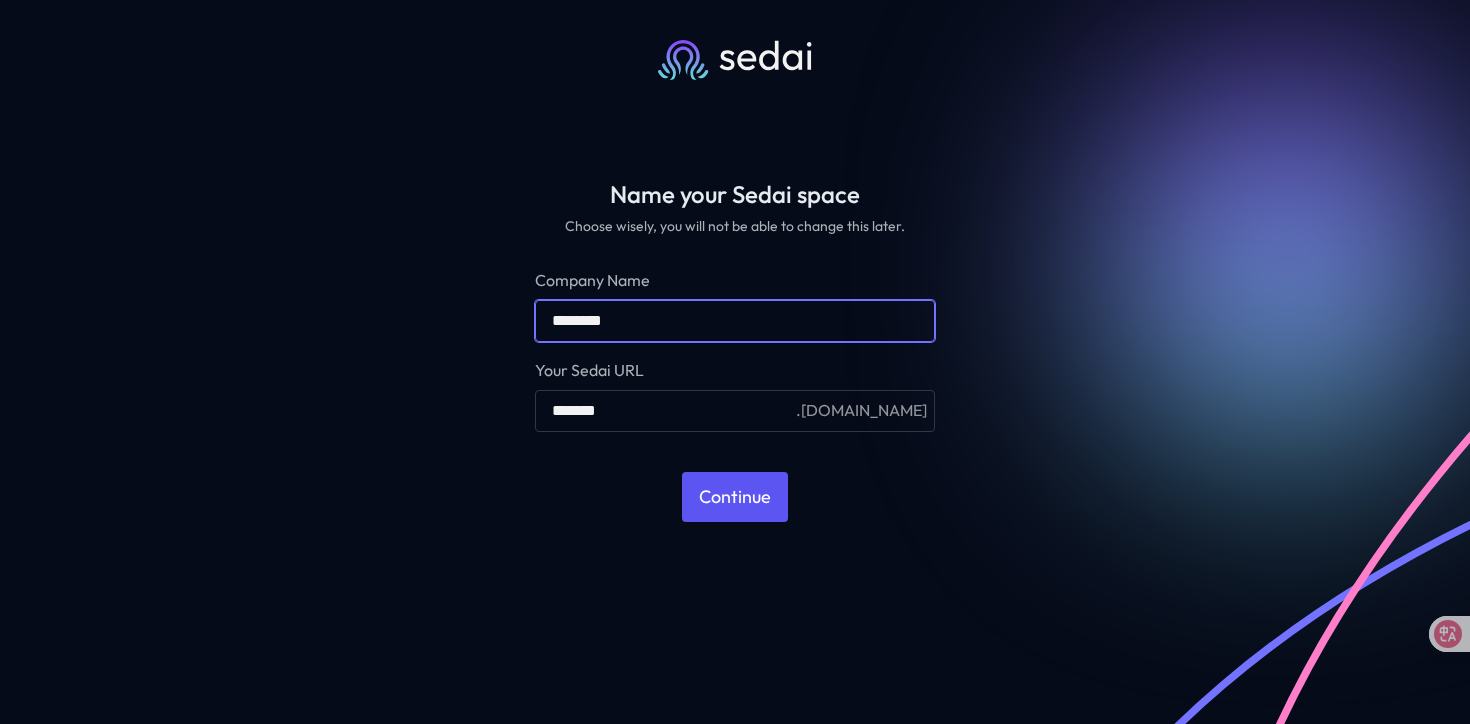 type on "**********" 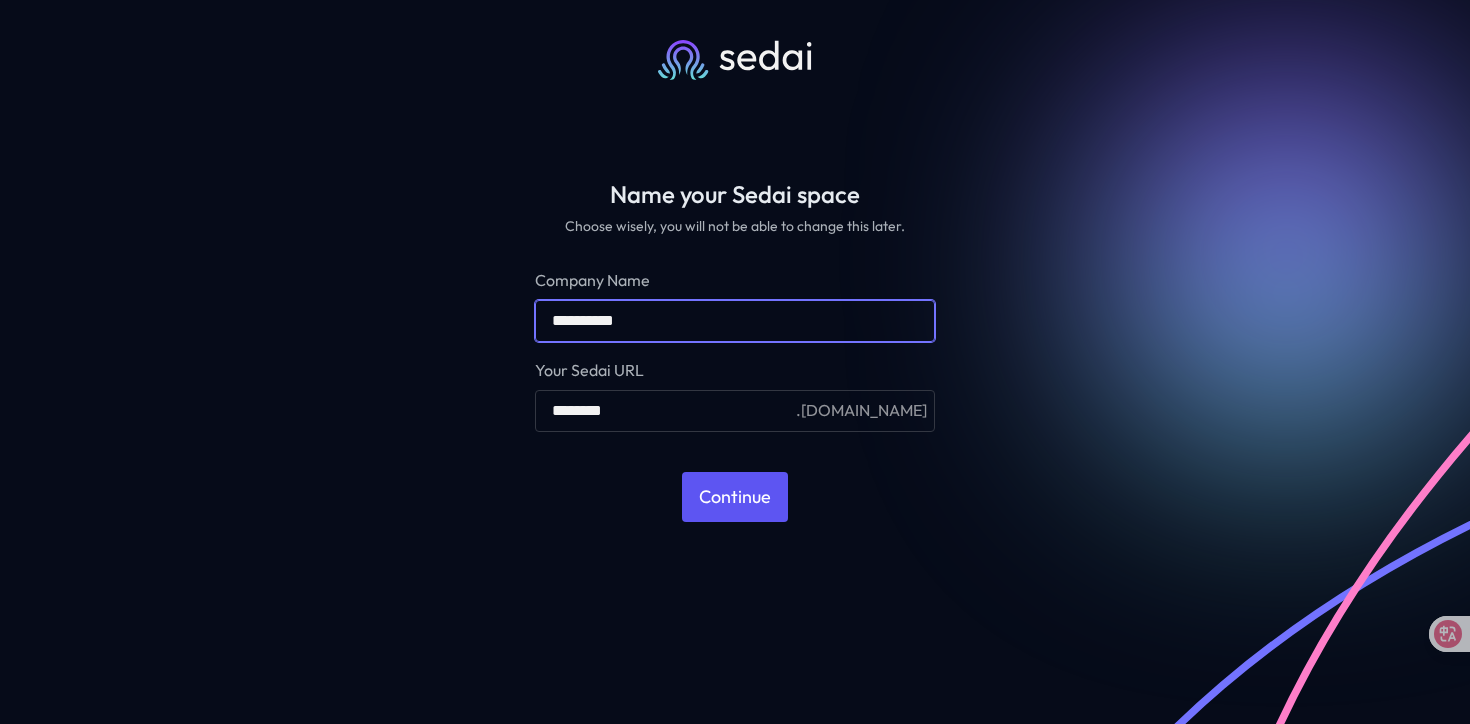 type on "**********" 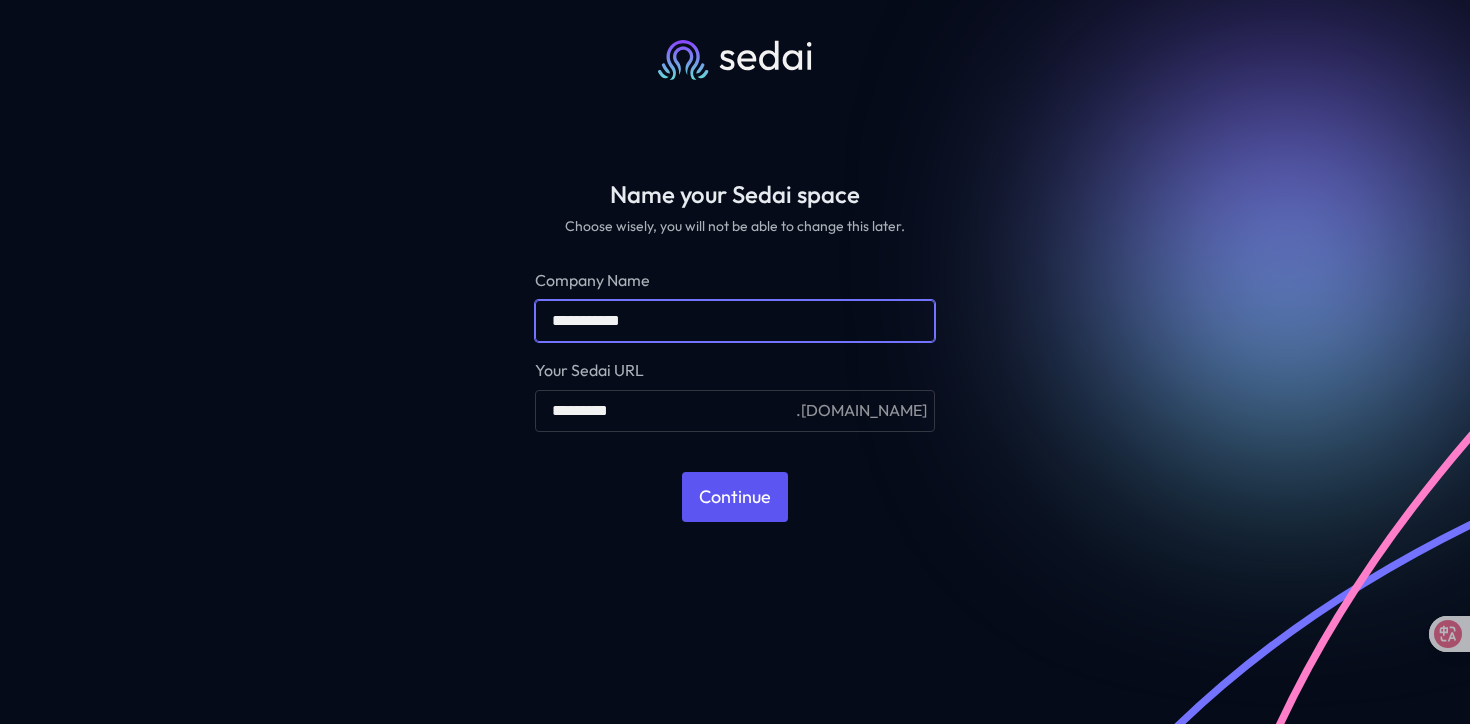 type on "**********" 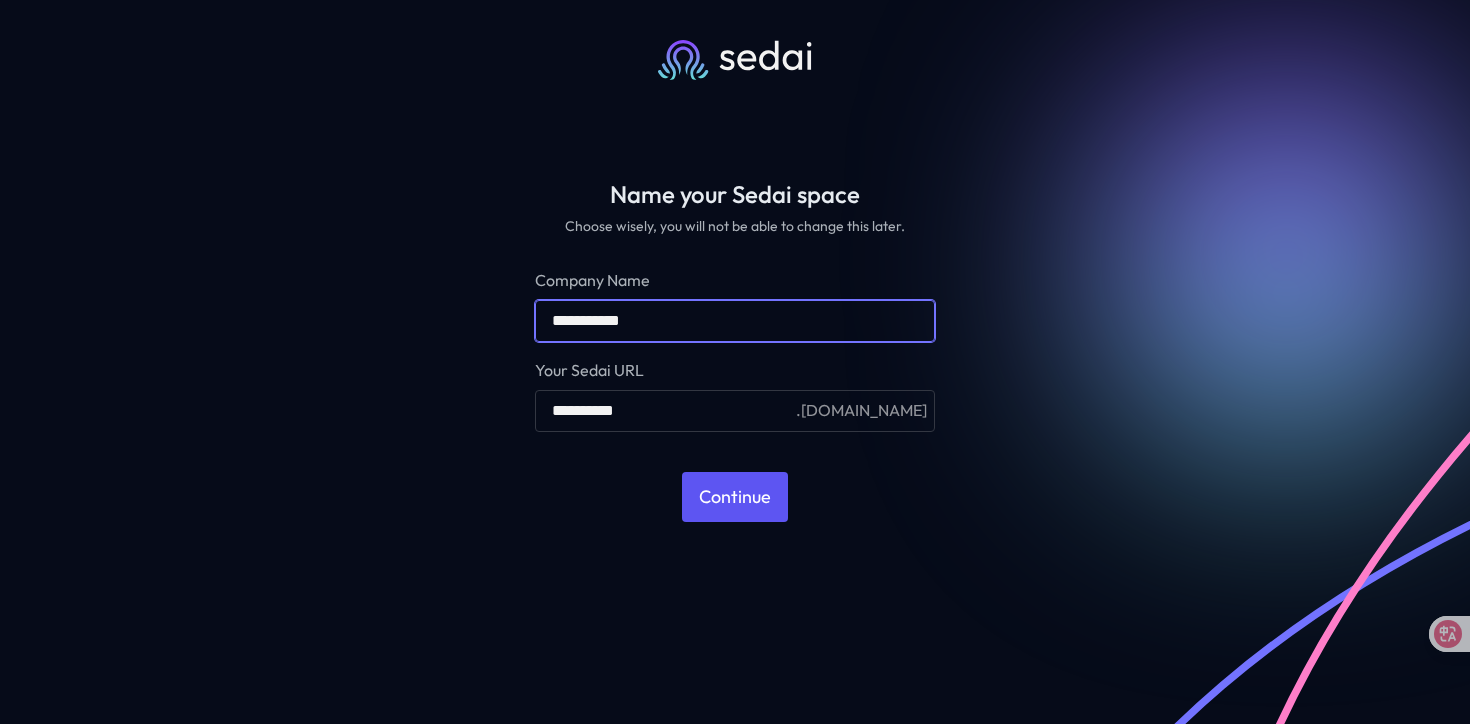 type on "**********" 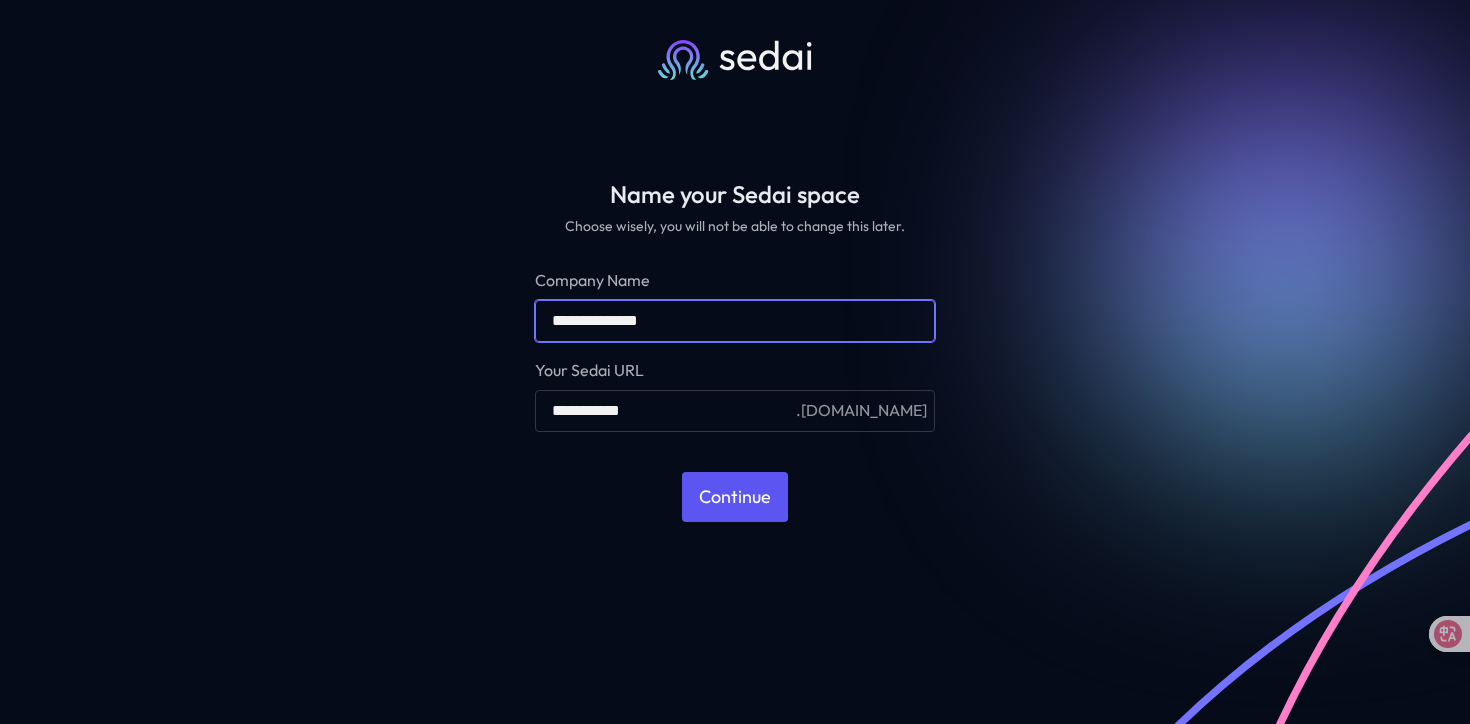 type on "**********" 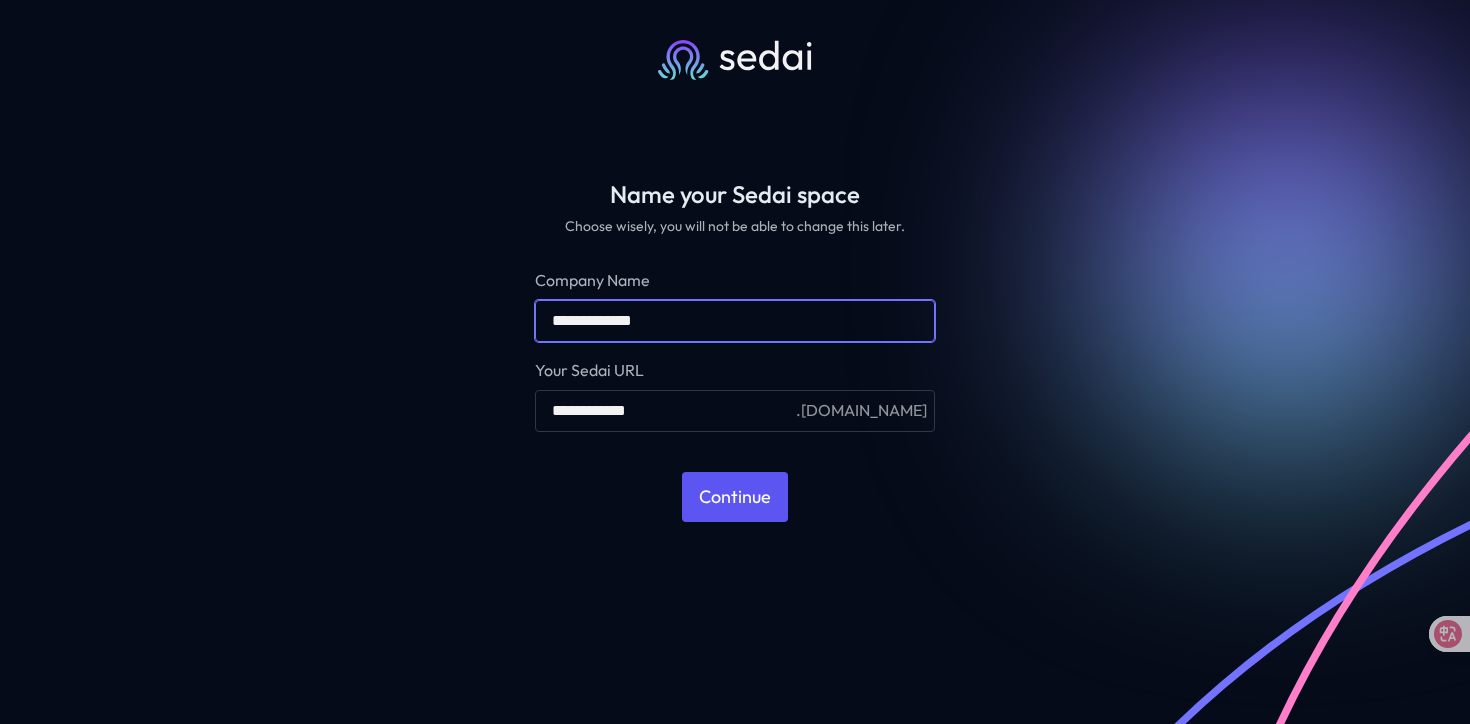 type on "**********" 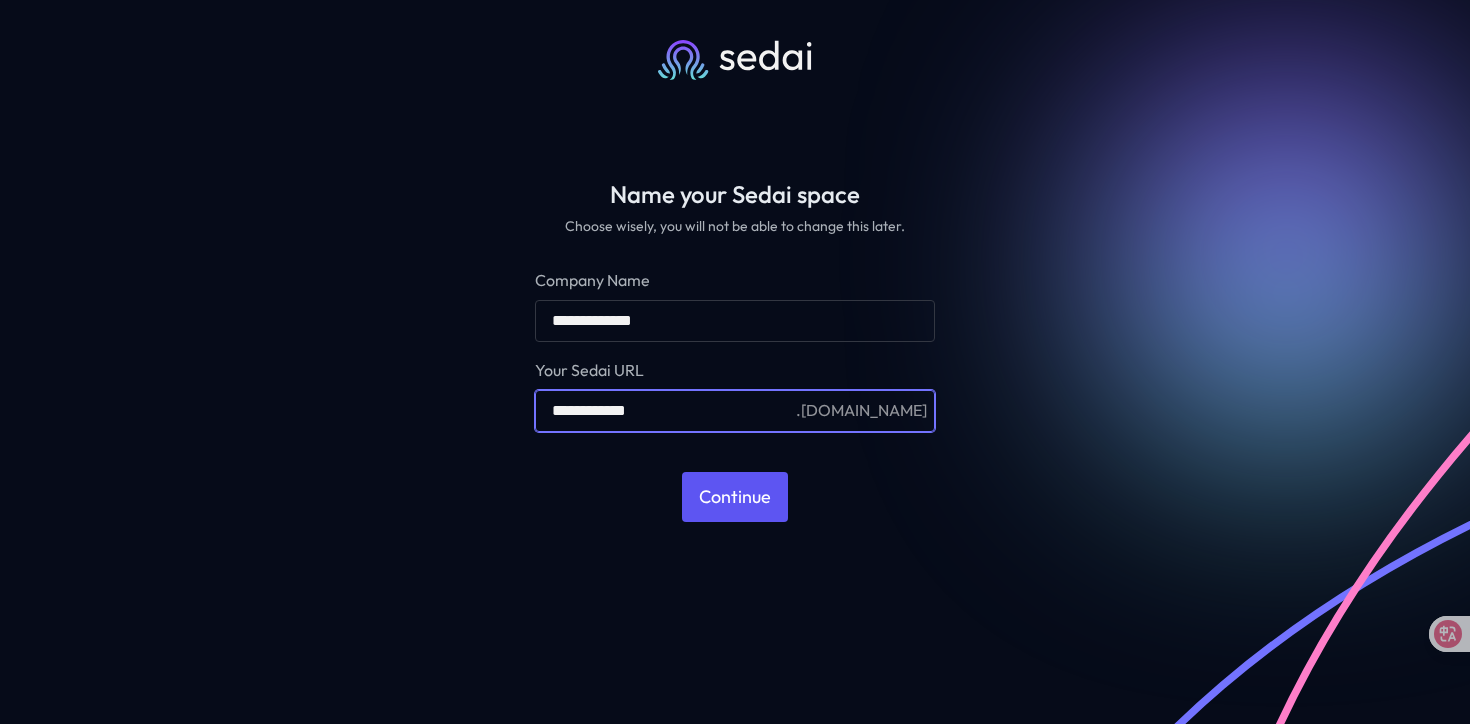 click on "**********" at bounding box center [735, 411] 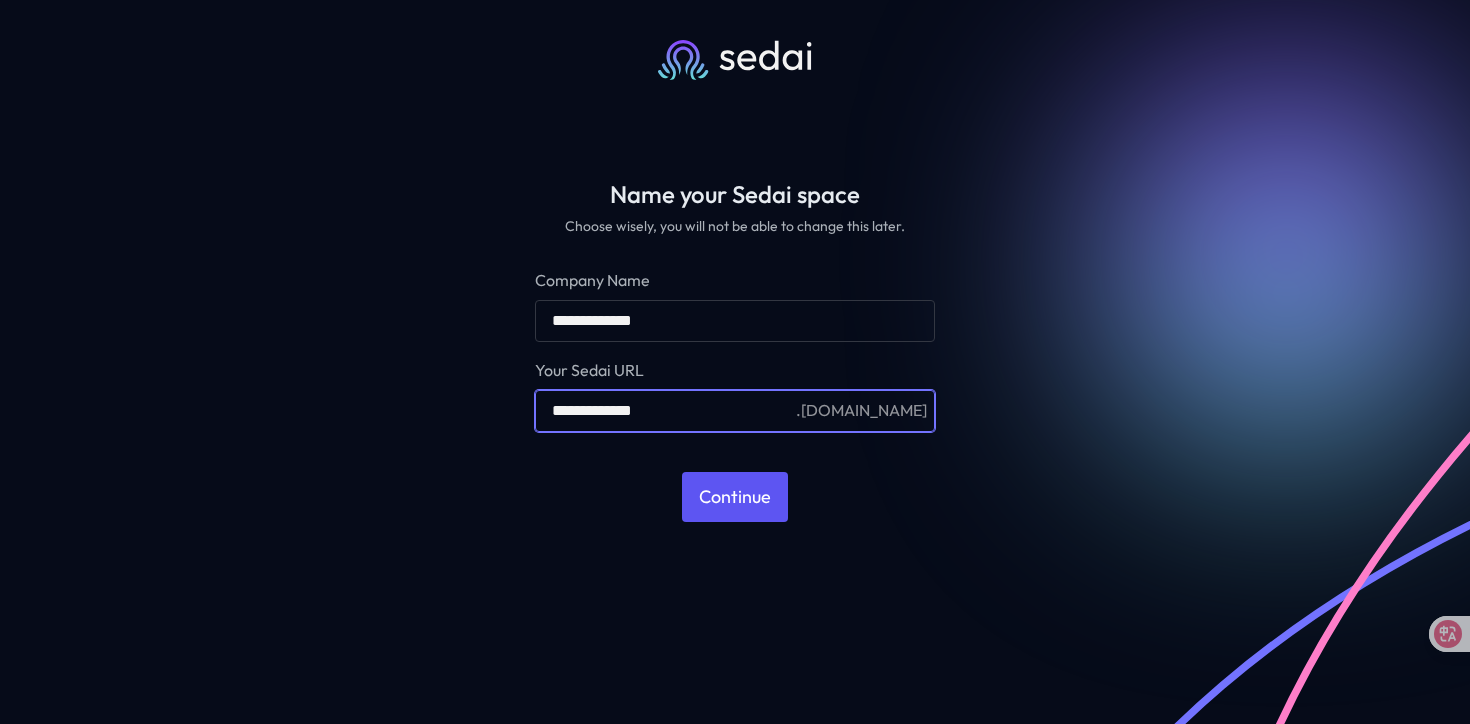 type on "**********" 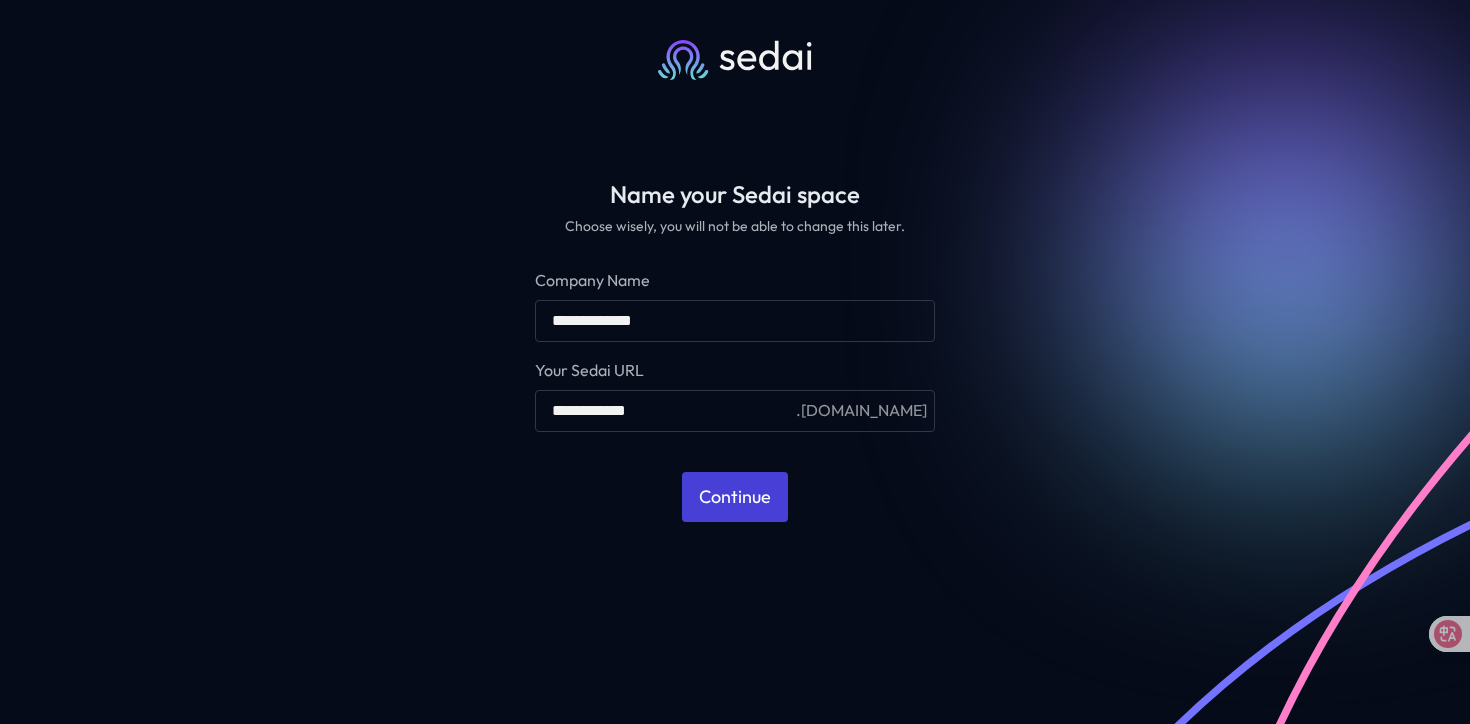 click on "Continue" at bounding box center [735, 496] 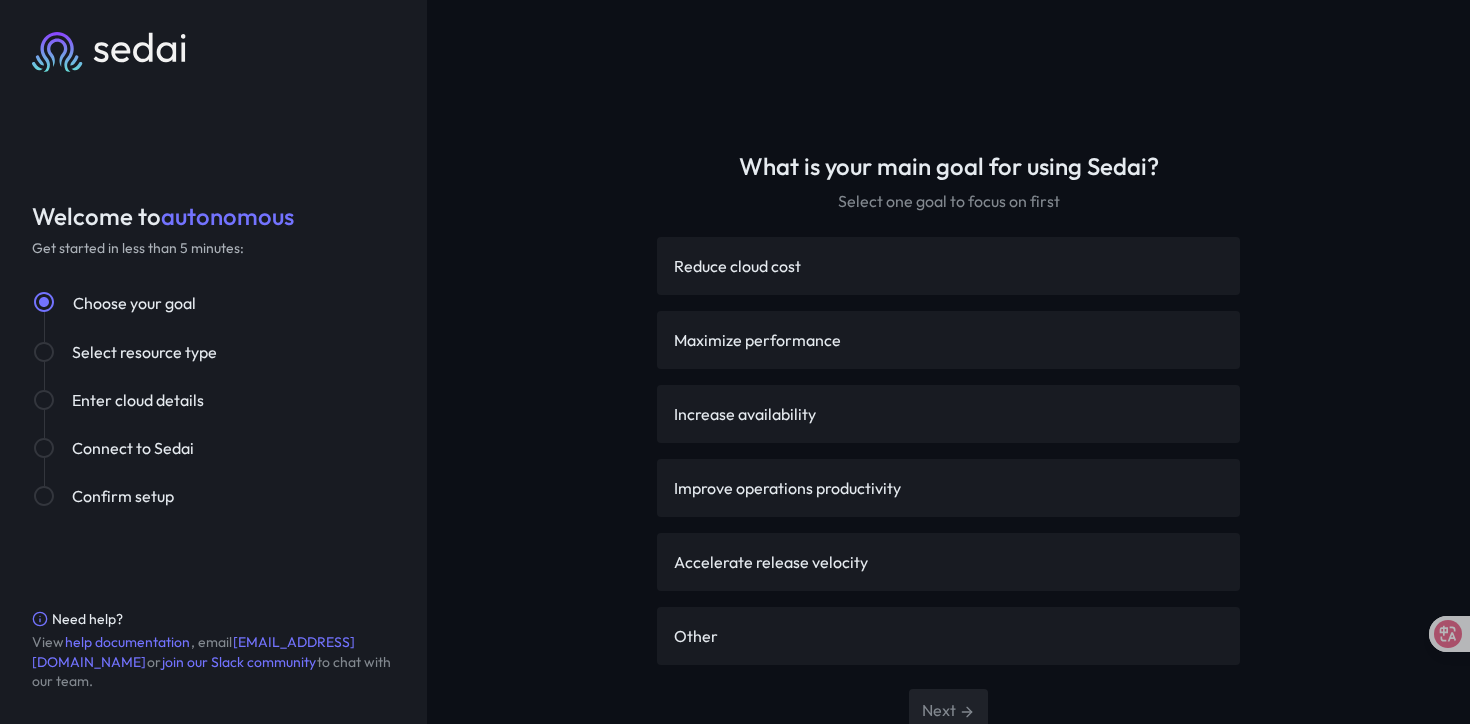 scroll, scrollTop: 85, scrollLeft: 0, axis: vertical 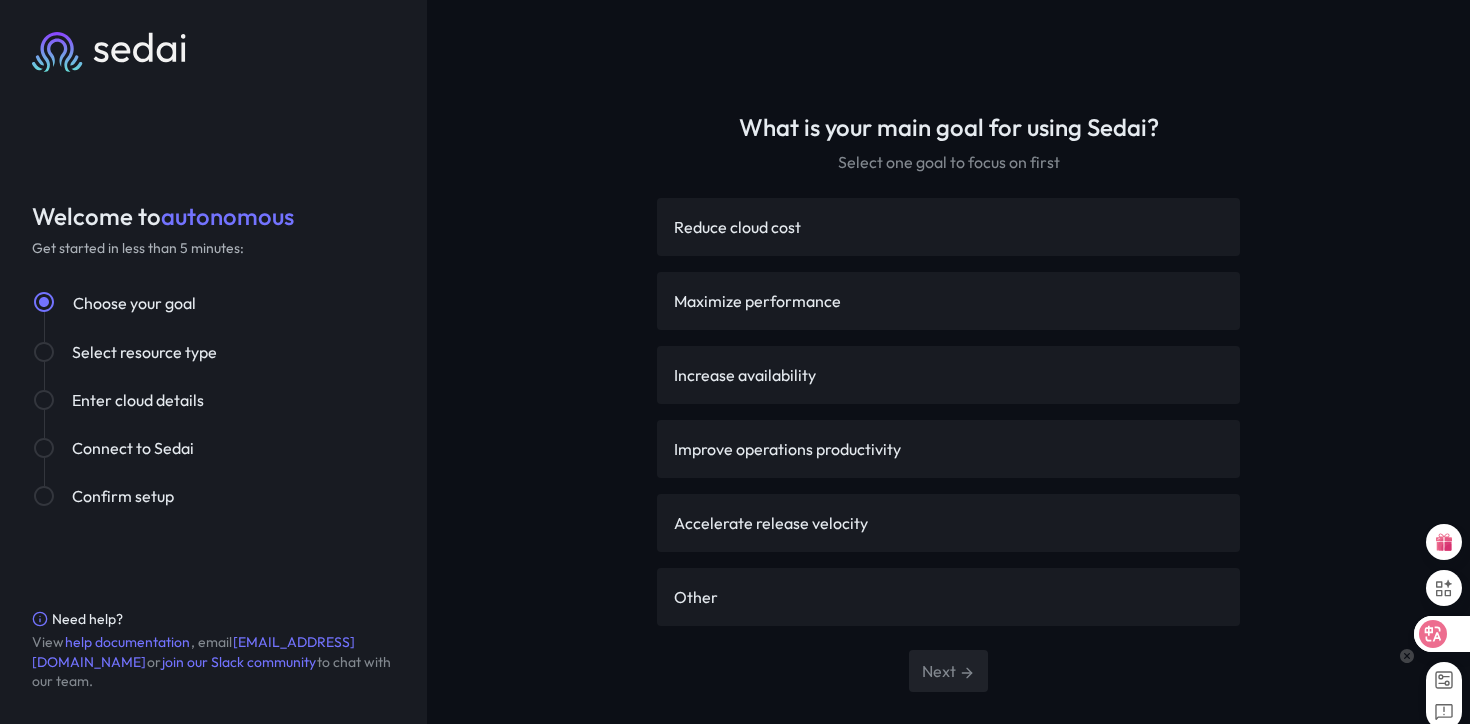 click 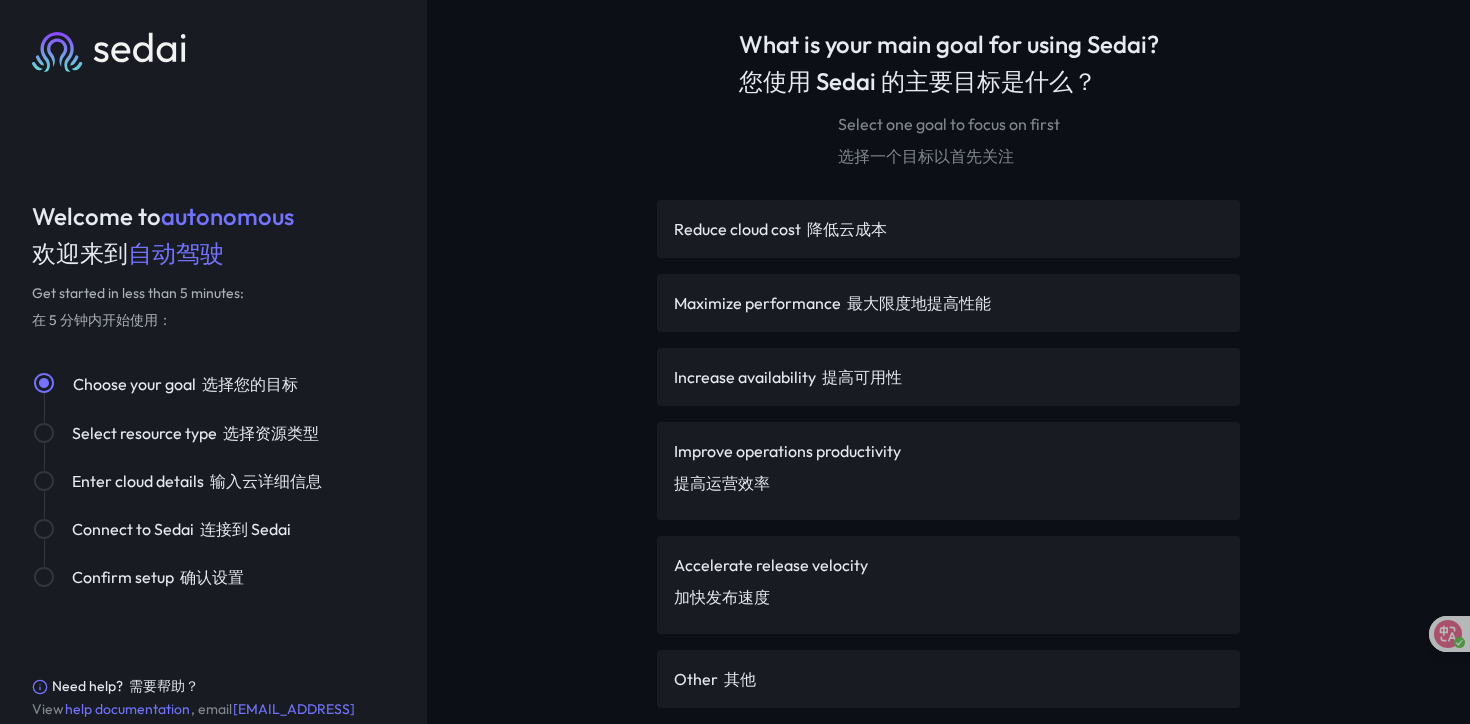 scroll, scrollTop: 170, scrollLeft: 0, axis: vertical 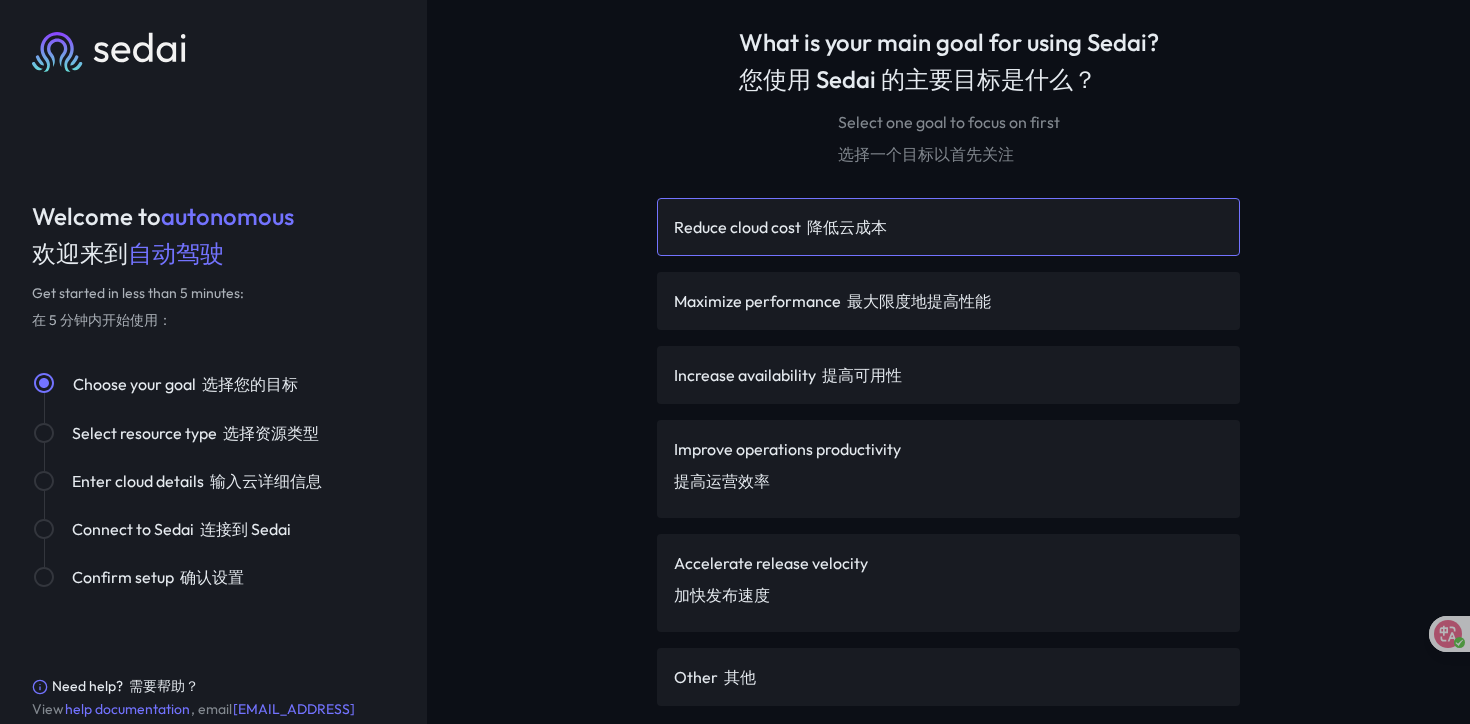 click on "Reduce cloud cost    降低云成本" at bounding box center [948, 227] 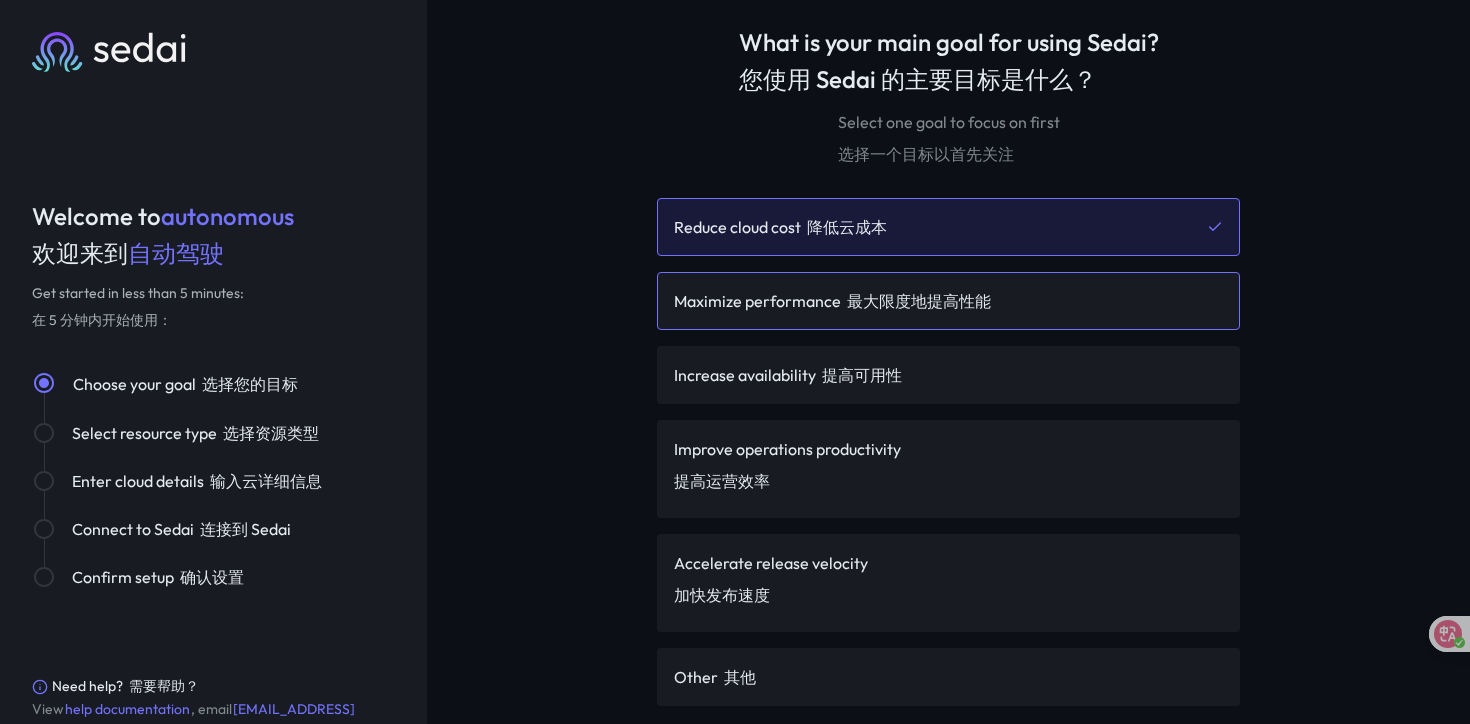 click on "Maximize performance    最大限度地提高性能" at bounding box center [948, 301] 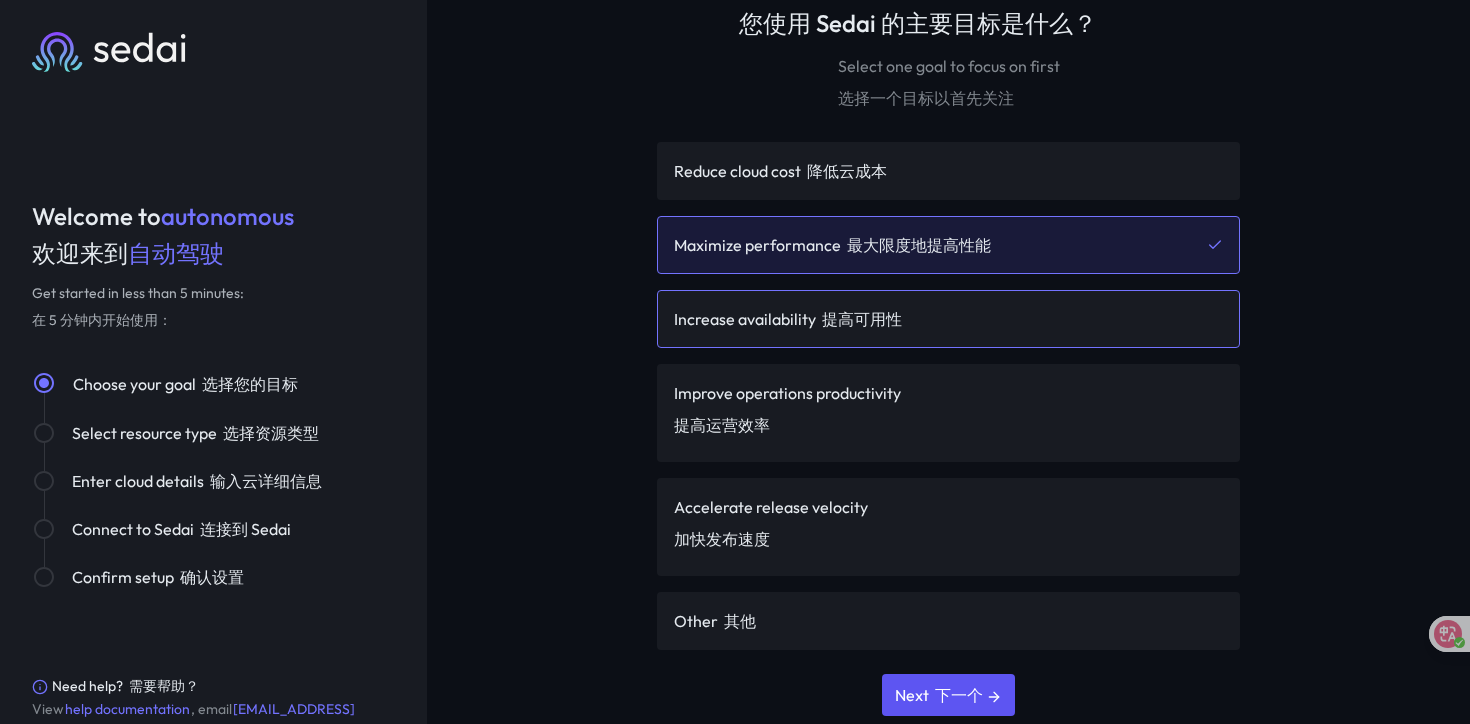 scroll, scrollTop: 249, scrollLeft: 0, axis: vertical 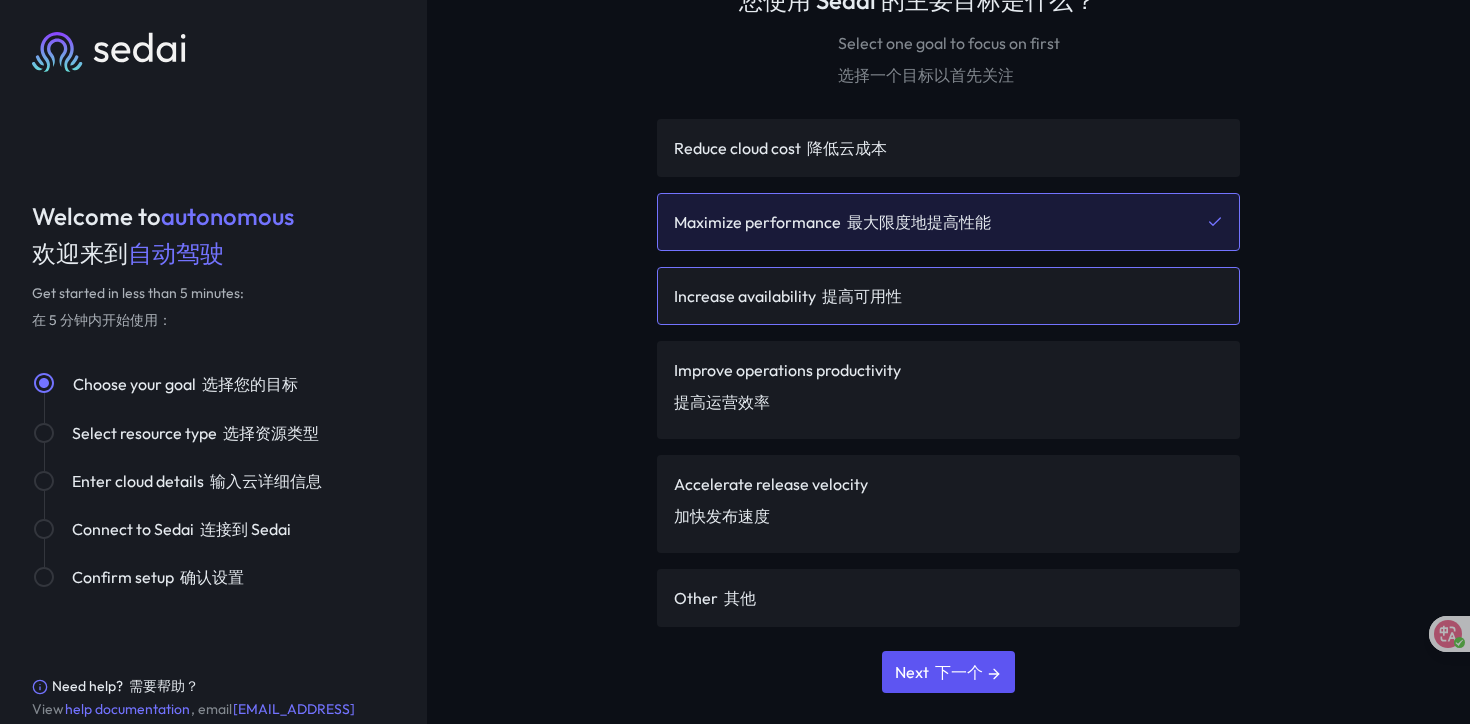 click on "Increase availability    提高可用性" at bounding box center [948, 296] 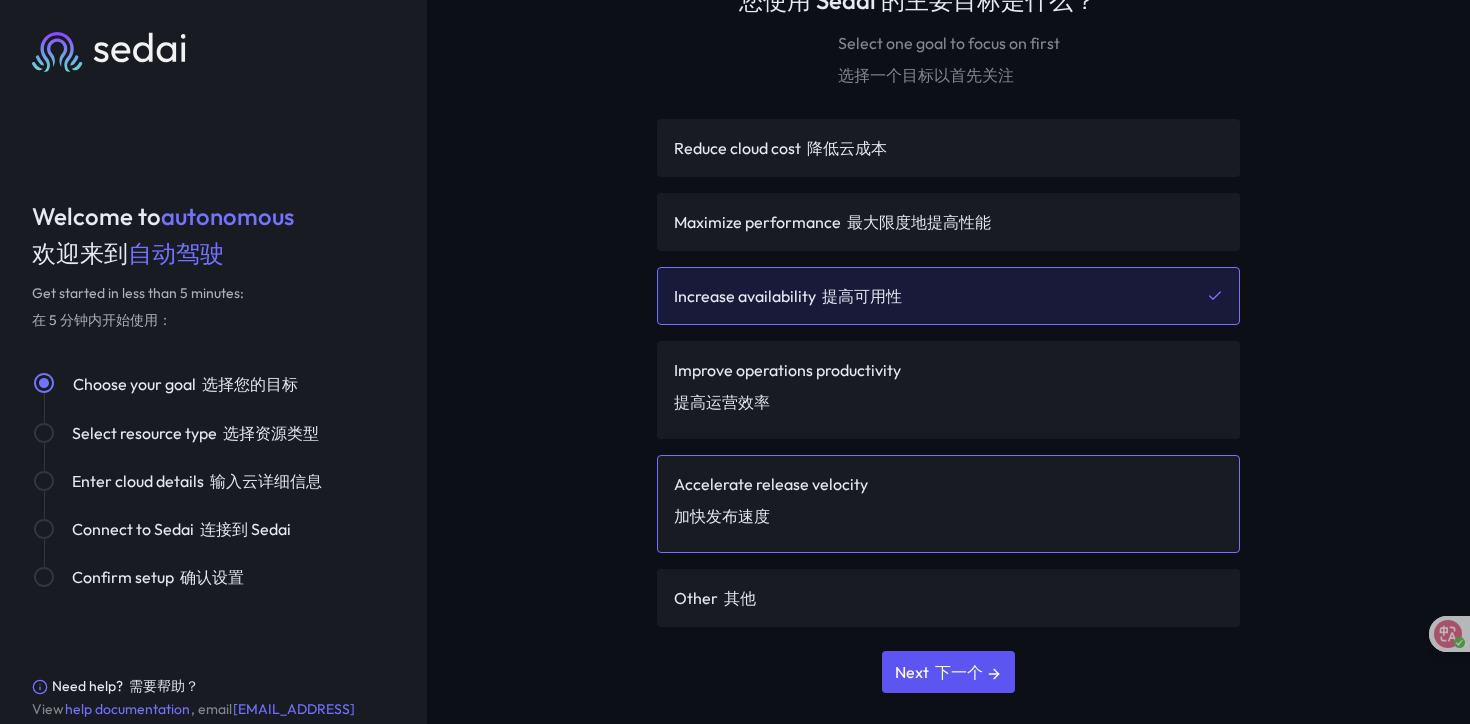 click on "Accelerate release velocity 加快发布速度" at bounding box center [948, 504] 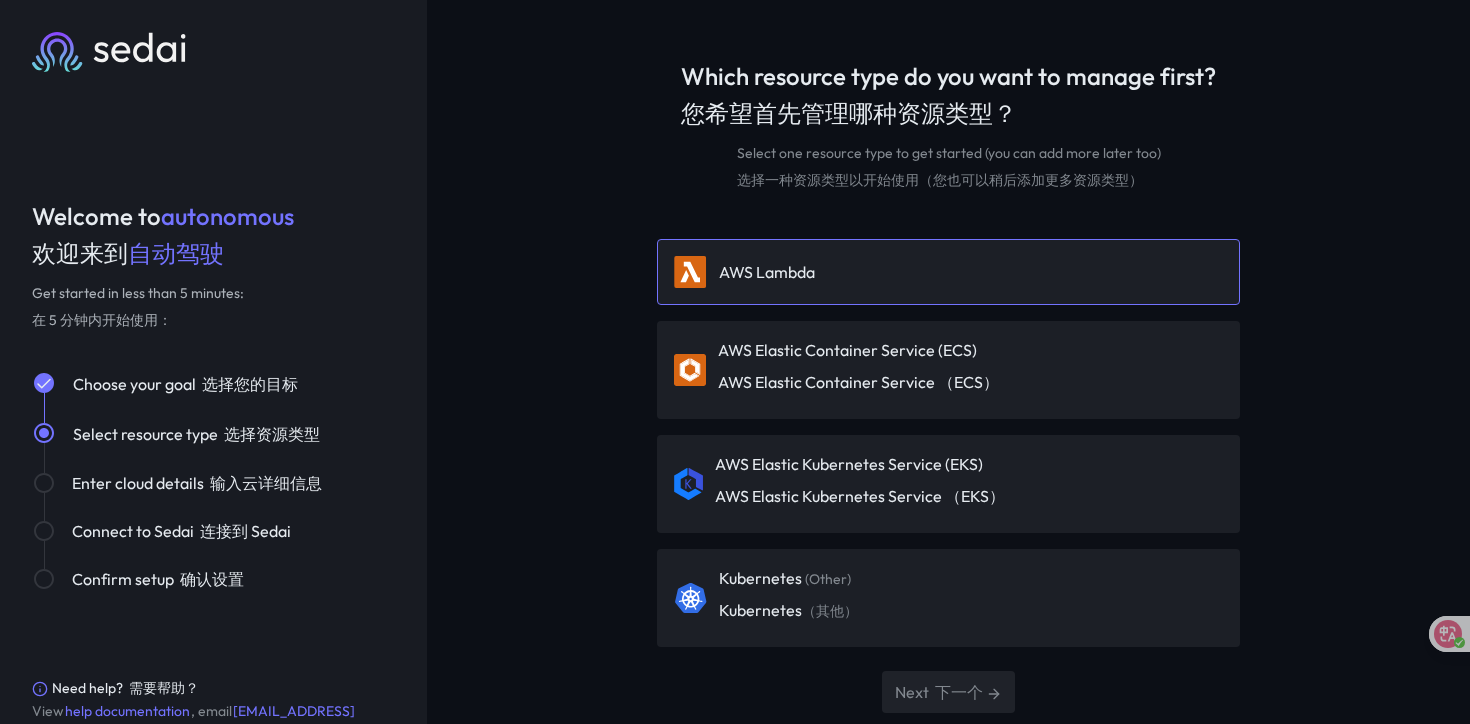 scroll, scrollTop: 143, scrollLeft: 0, axis: vertical 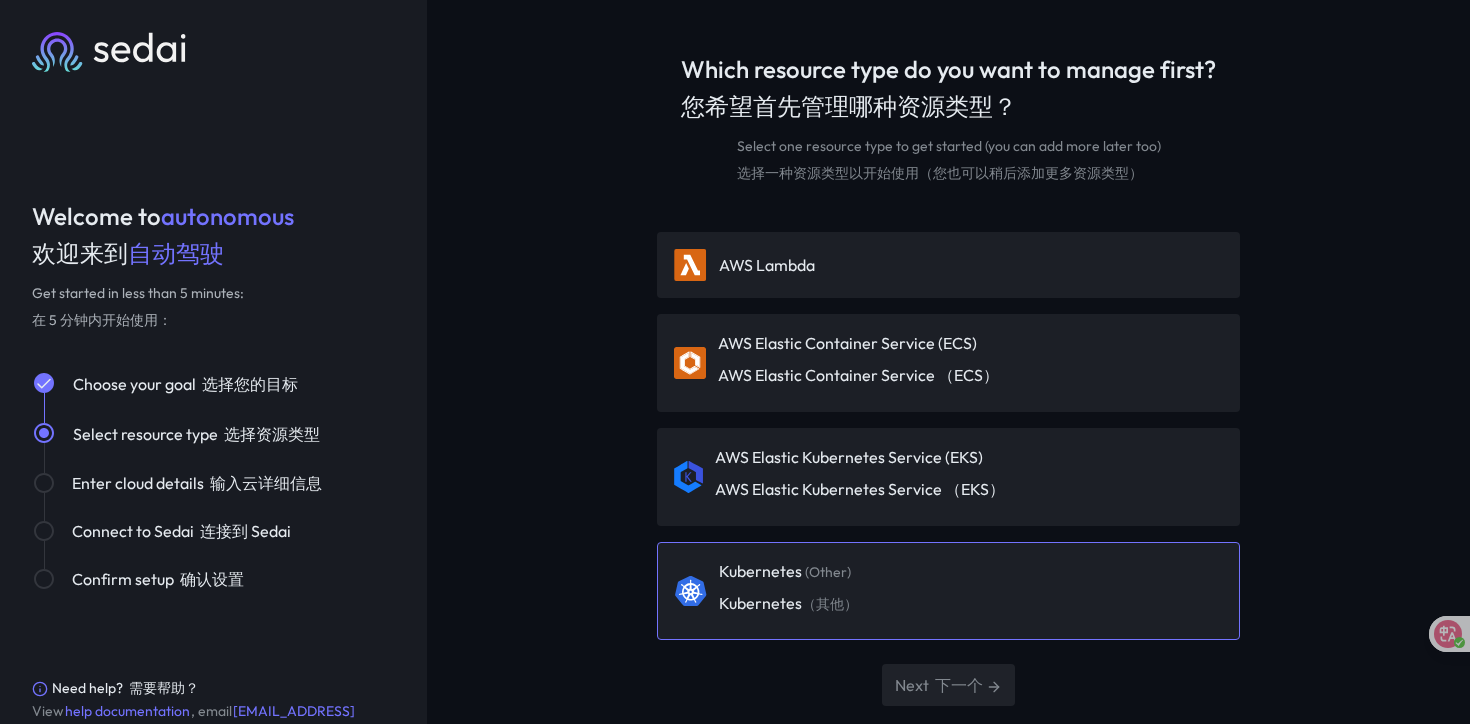 click on "Kubernetes    (Other) Kubernetes （其他）" at bounding box center (948, 591) 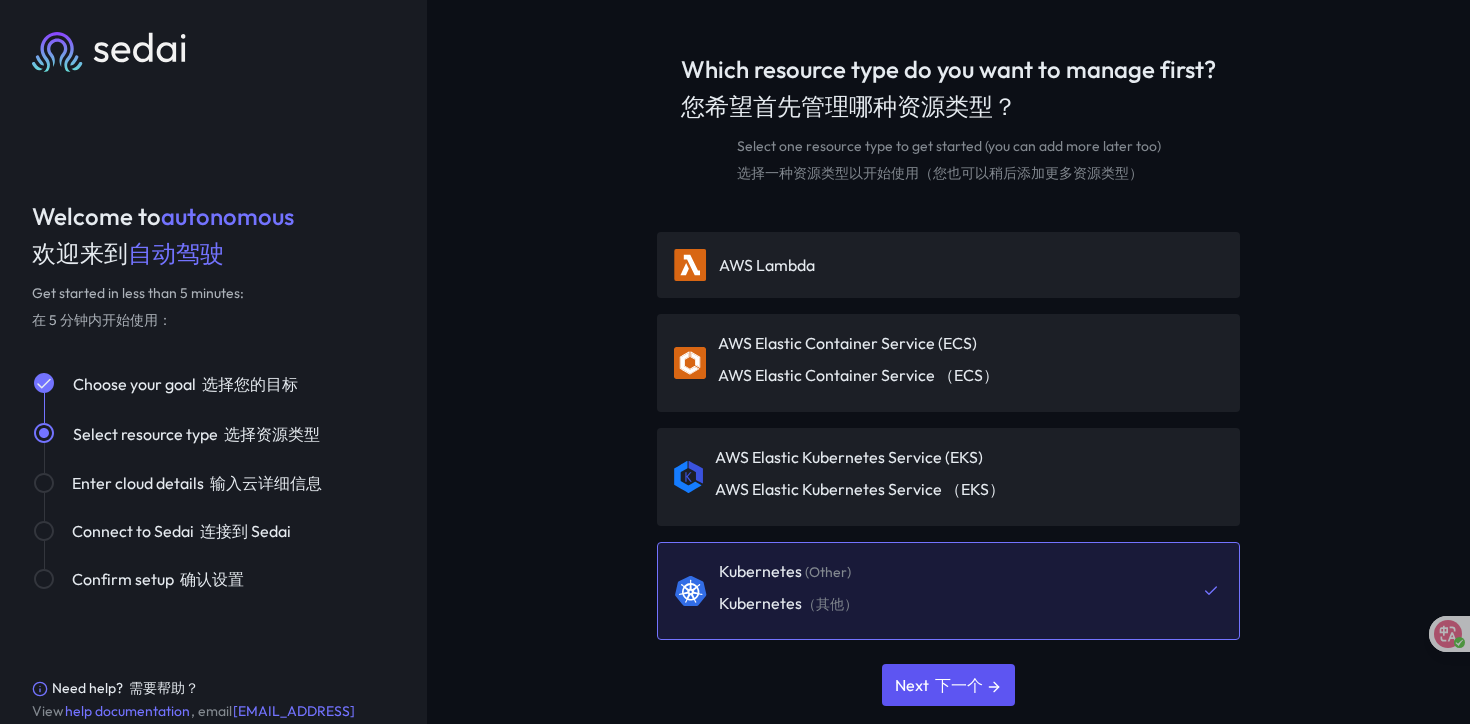 scroll, scrollTop: 157, scrollLeft: 0, axis: vertical 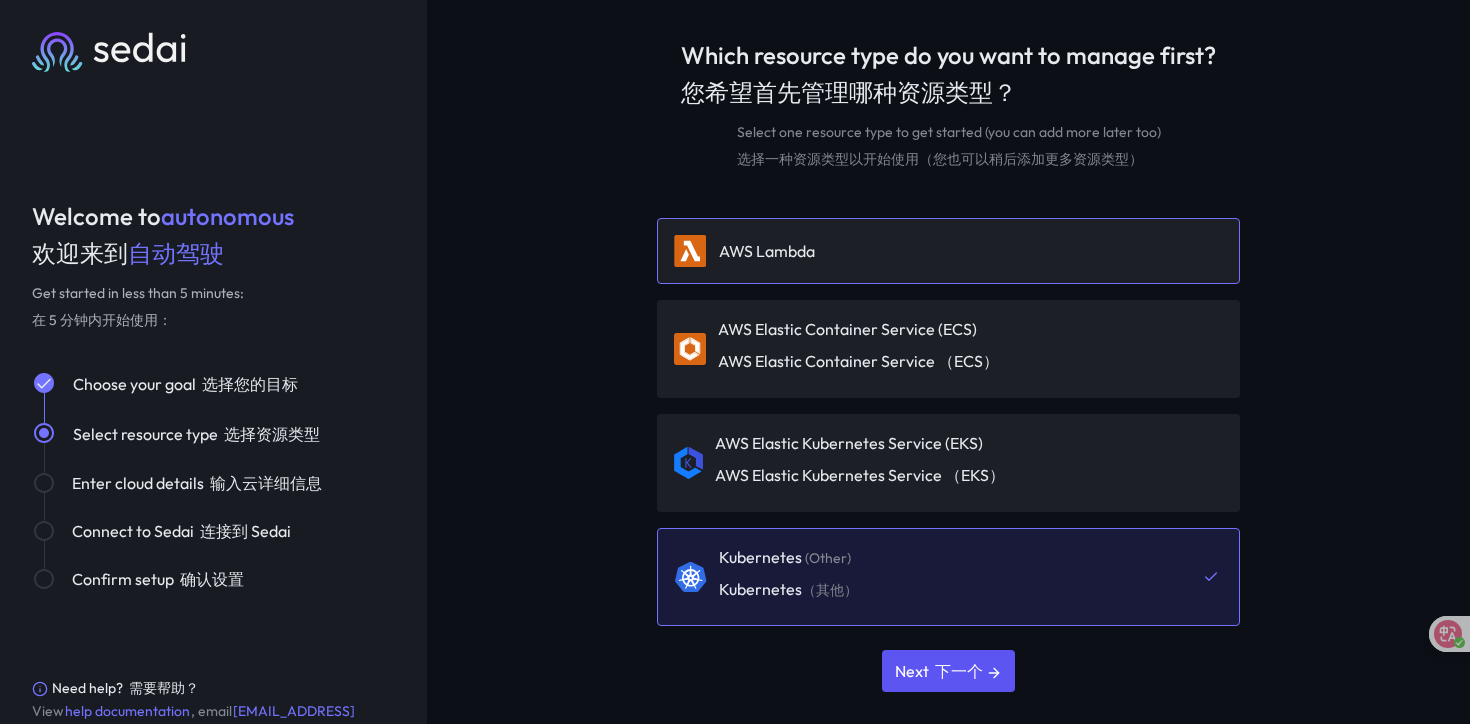 click on "AWS Lambda" at bounding box center (948, 251) 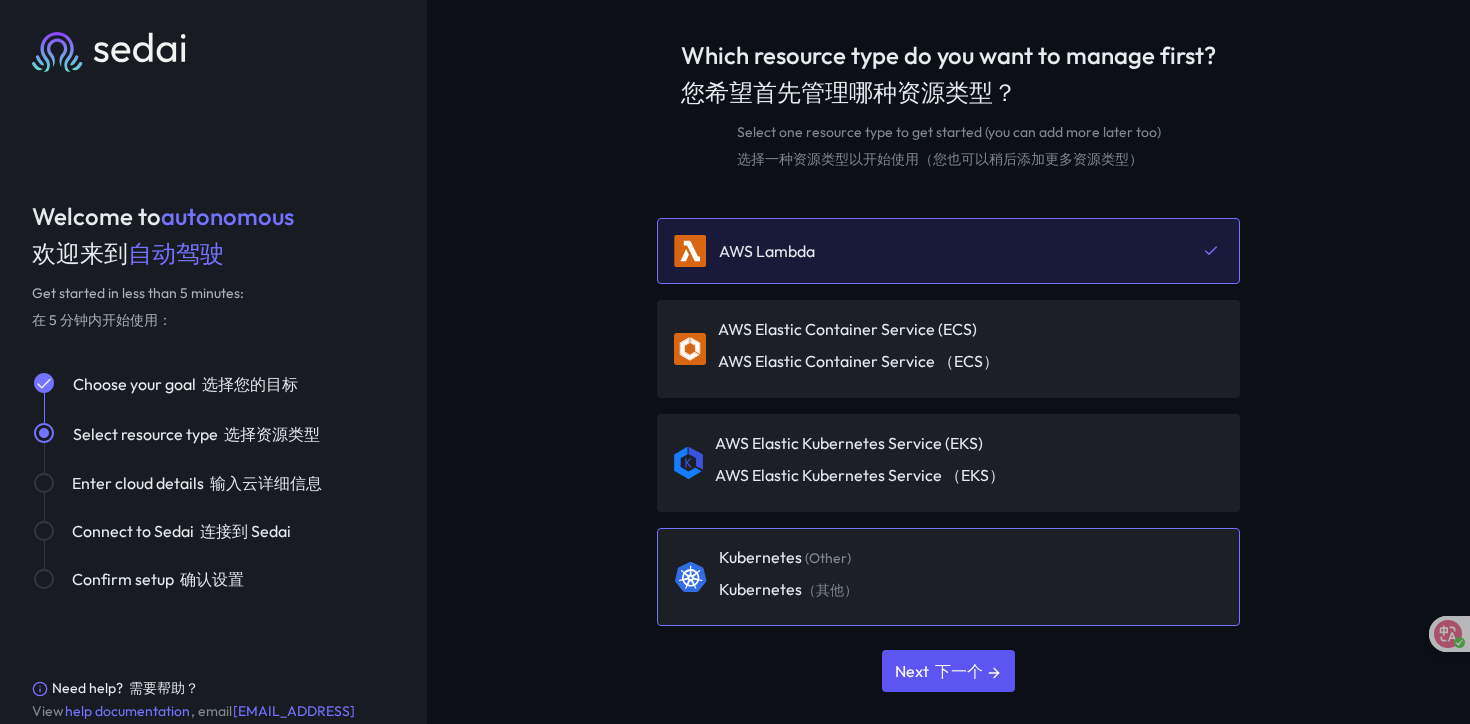 click on "Kubernetes    (Other) Kubernetes （其他）" at bounding box center [948, 577] 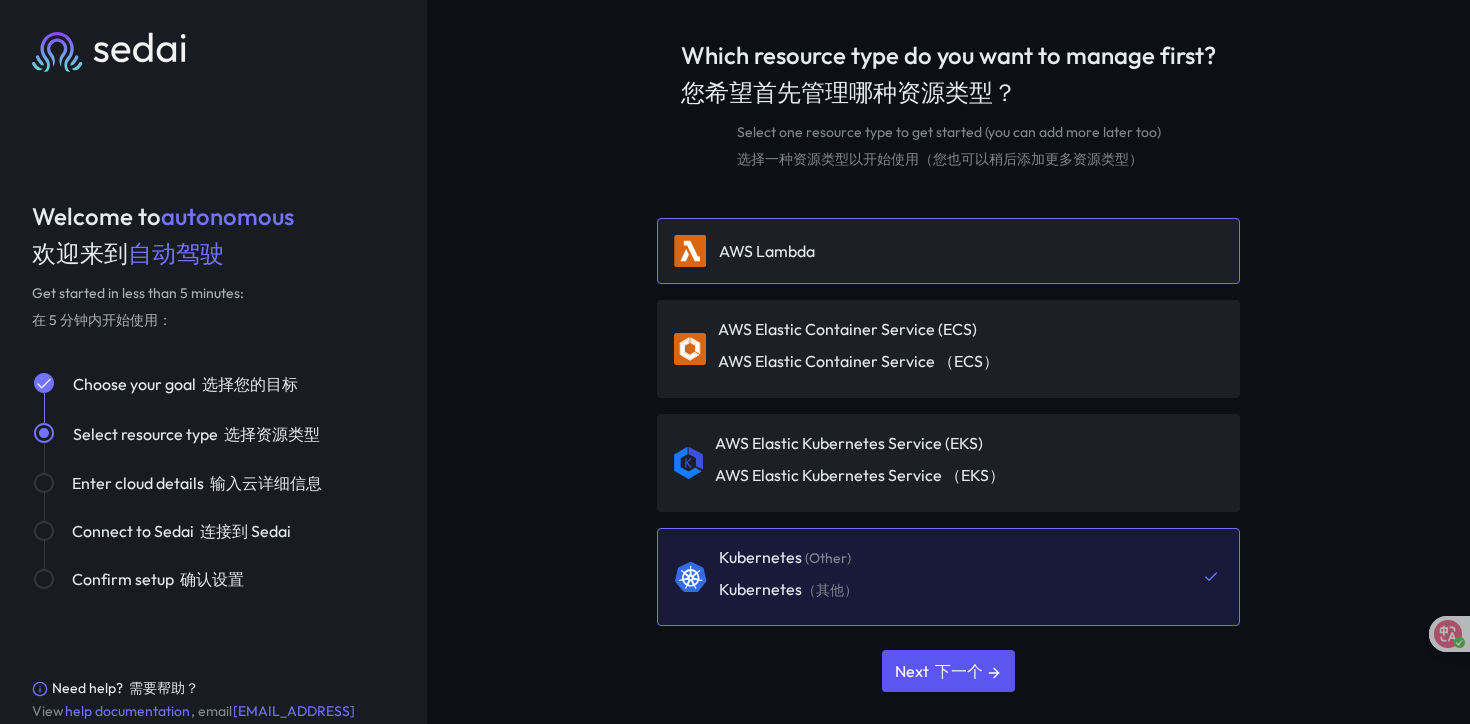 click on "AWS Lambda" at bounding box center (948, 251) 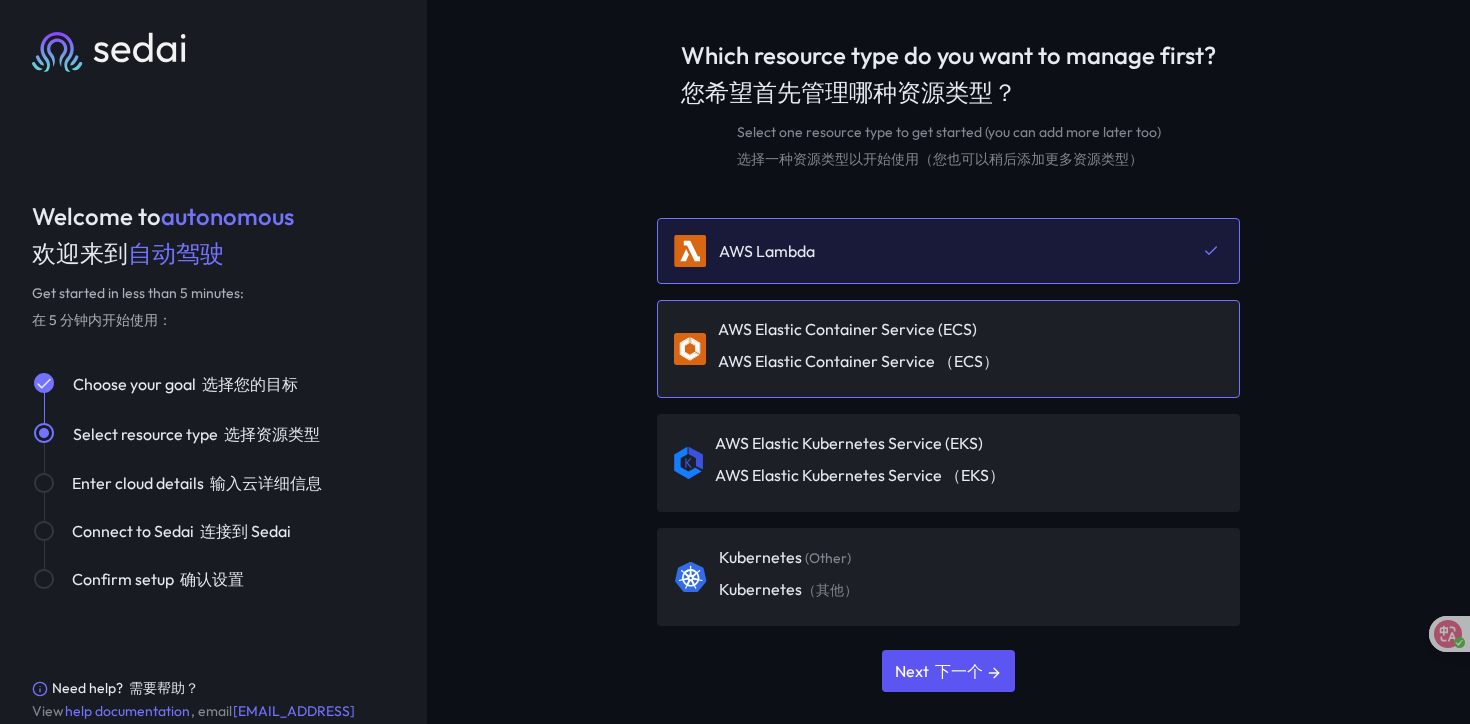 click on "AWS Elastic Container Service （ECS）" at bounding box center [858, 361] 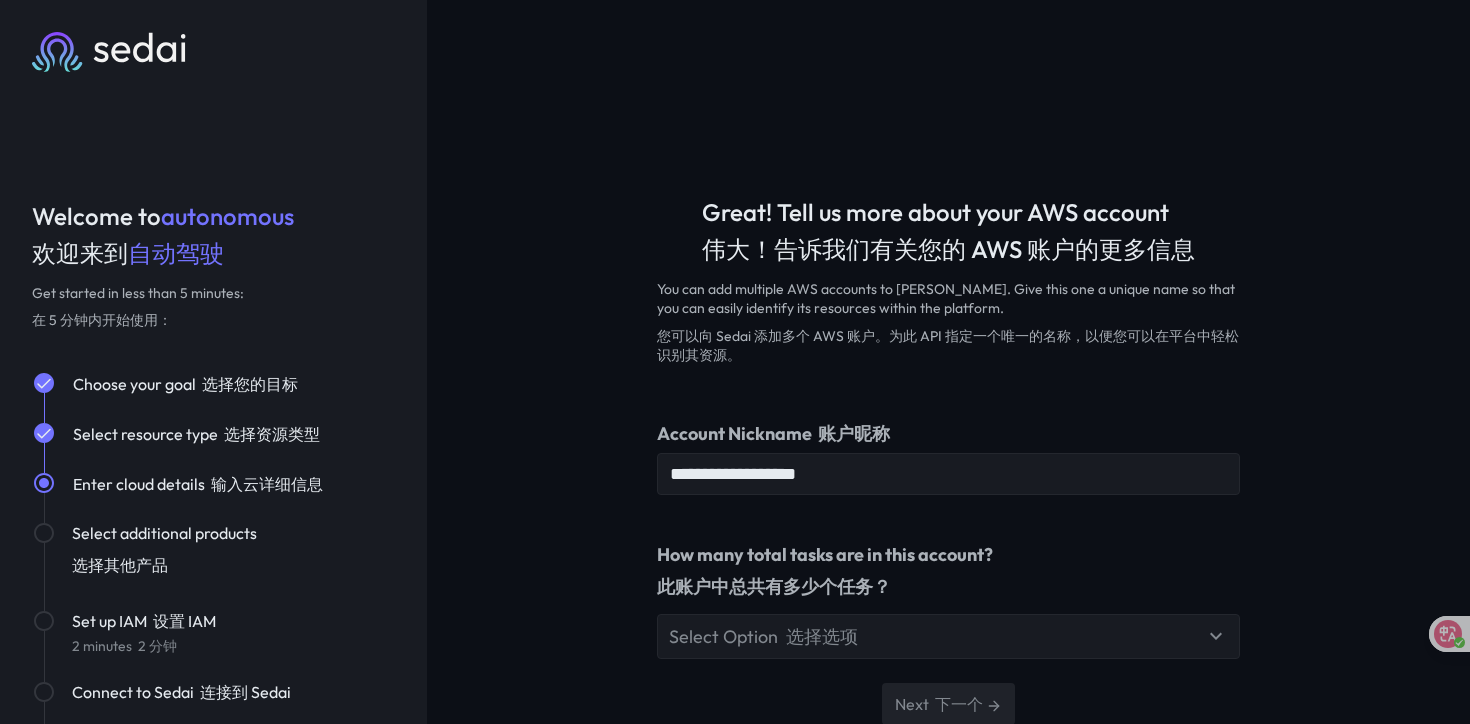click on "选择选项" at bounding box center [822, 636] 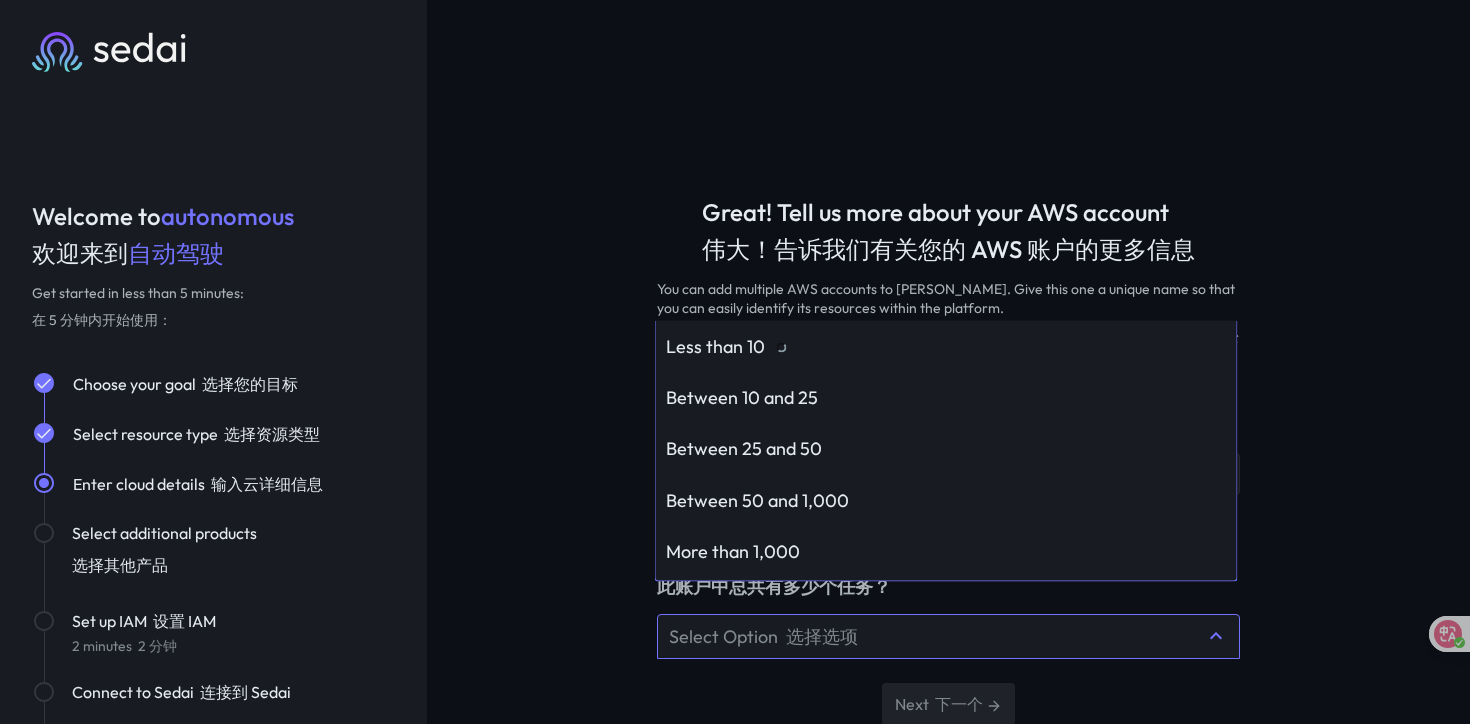 scroll, scrollTop: 32, scrollLeft: 0, axis: vertical 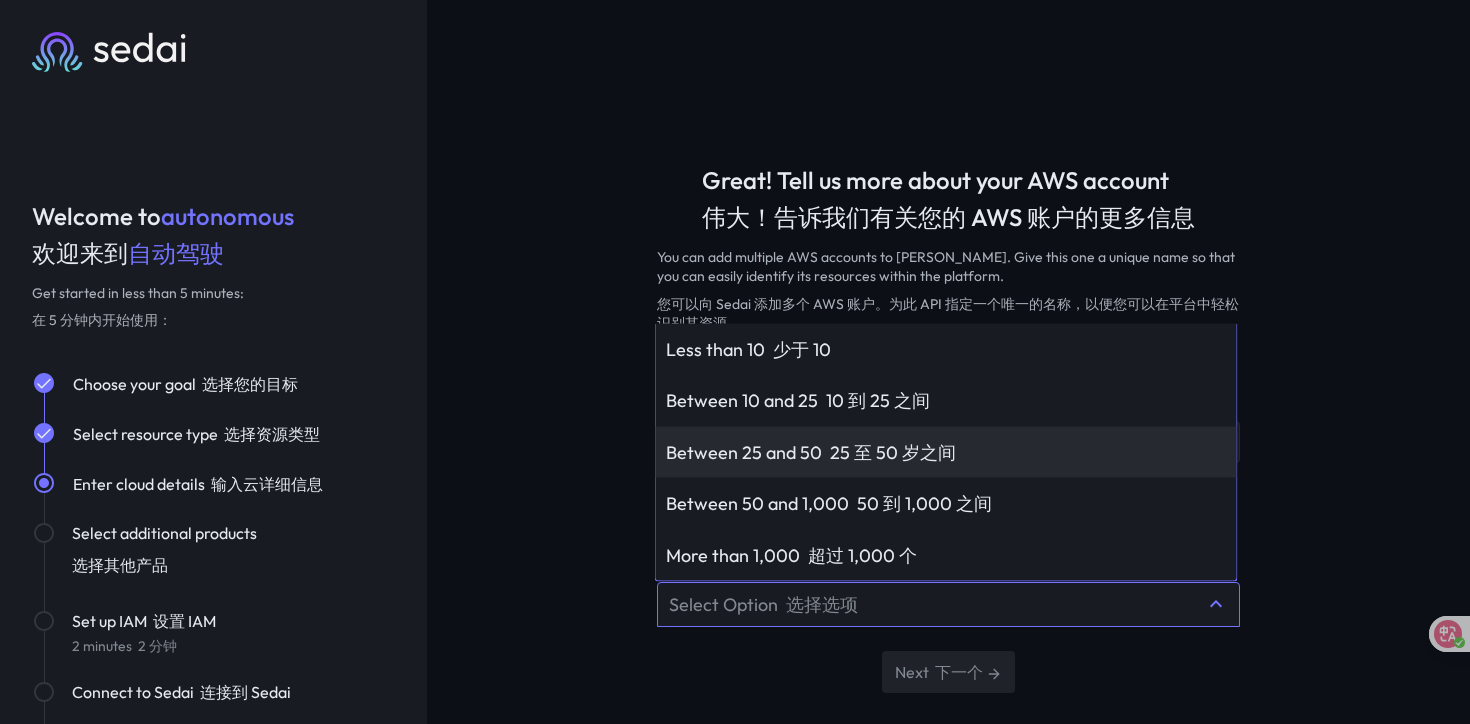 click on "Between 25 and 50    25 至 50 岁之间" at bounding box center [946, 451] 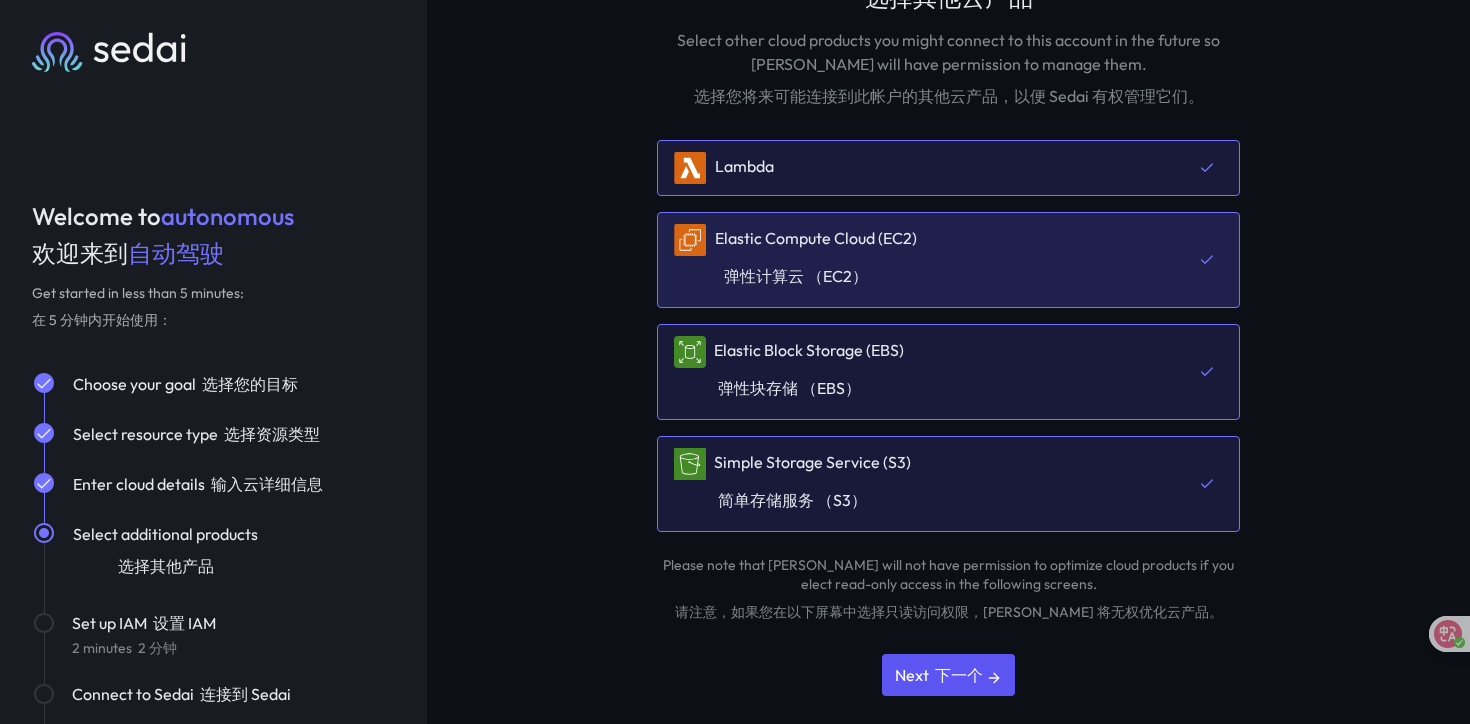 scroll, scrollTop: 256, scrollLeft: 0, axis: vertical 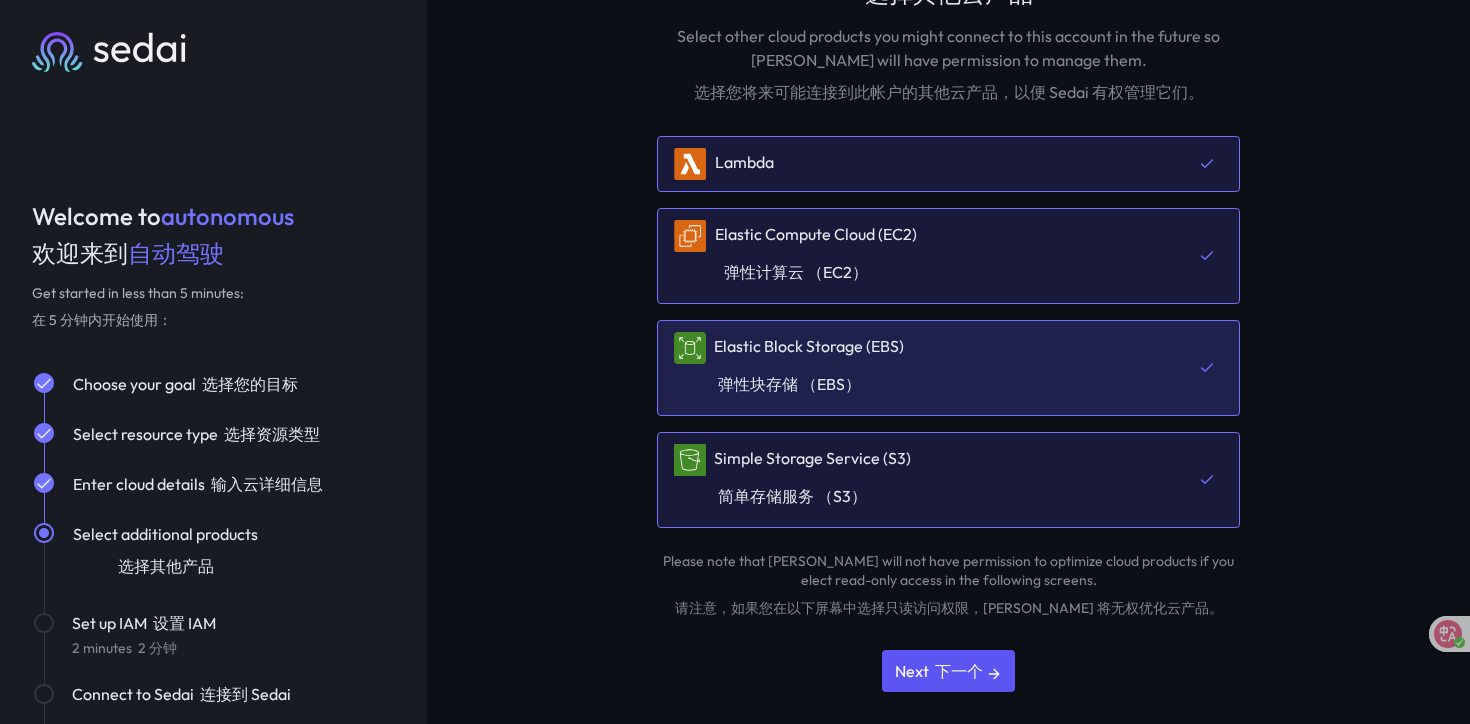 click on "Elastic Block Storage (EBS) 弹性块存储 （EBS）" at bounding box center (789, 368) 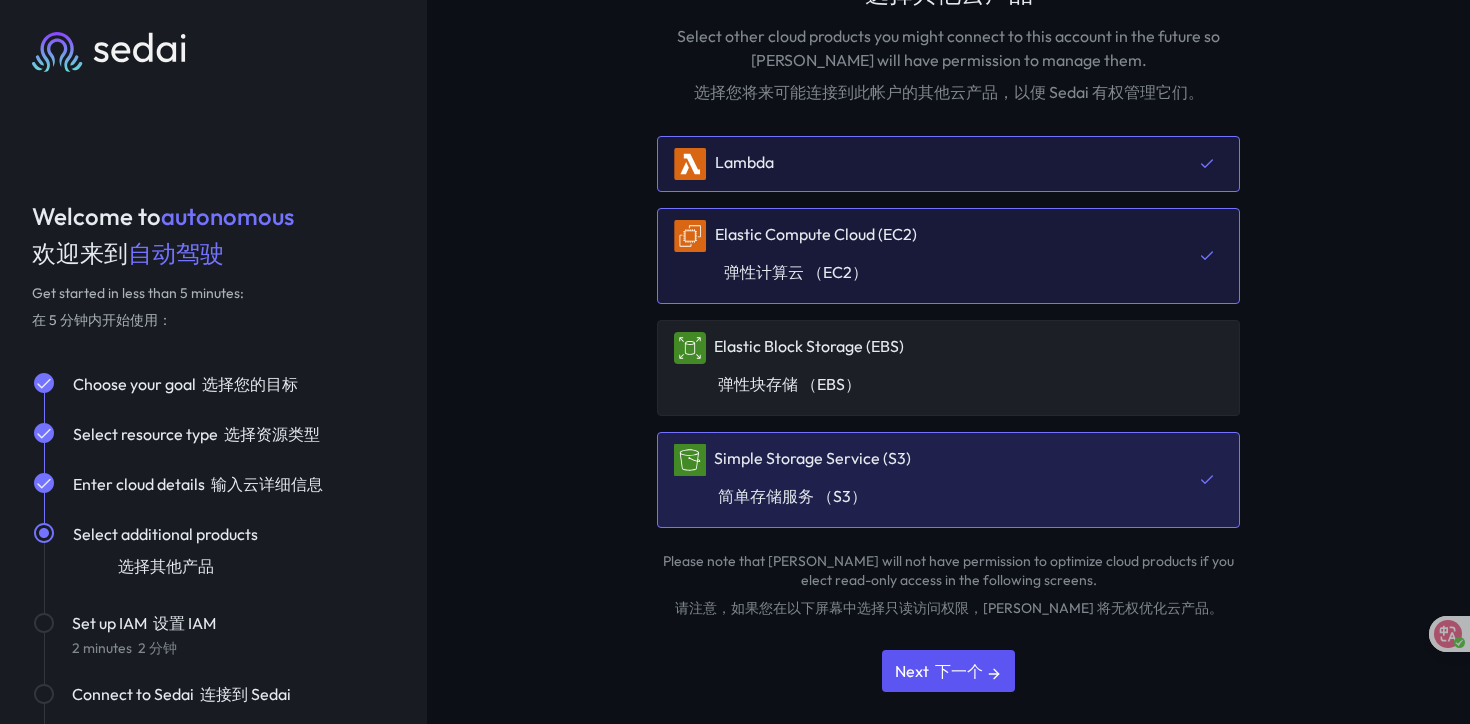 click on "Simple Storage Service (S3) 简单存储服务 （S3）" at bounding box center (792, 480) 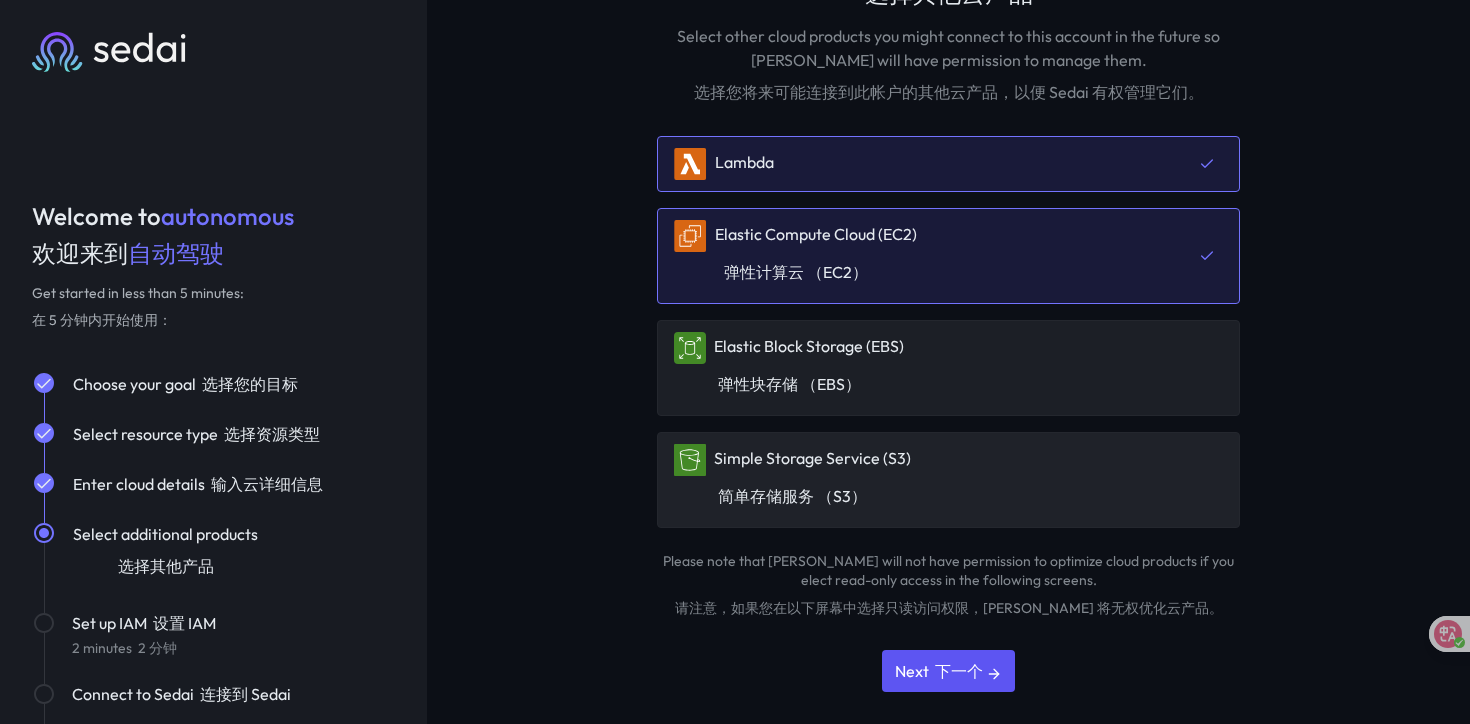 click on "Simple Storage Service (S3) 简单存储服务 （S3）" at bounding box center (948, 480) 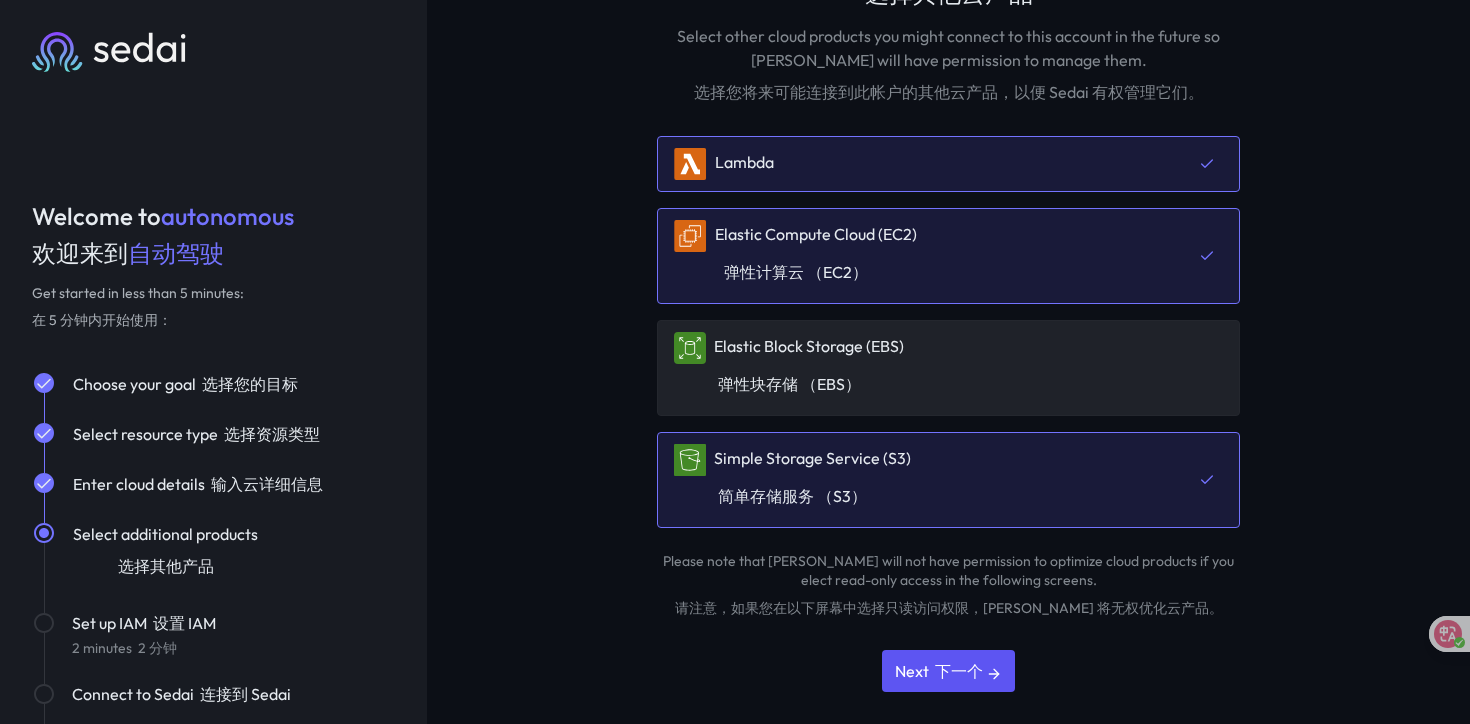 click on "Elastic Block Storage (EBS) 弹性块存储 （EBS）" at bounding box center [948, 368] 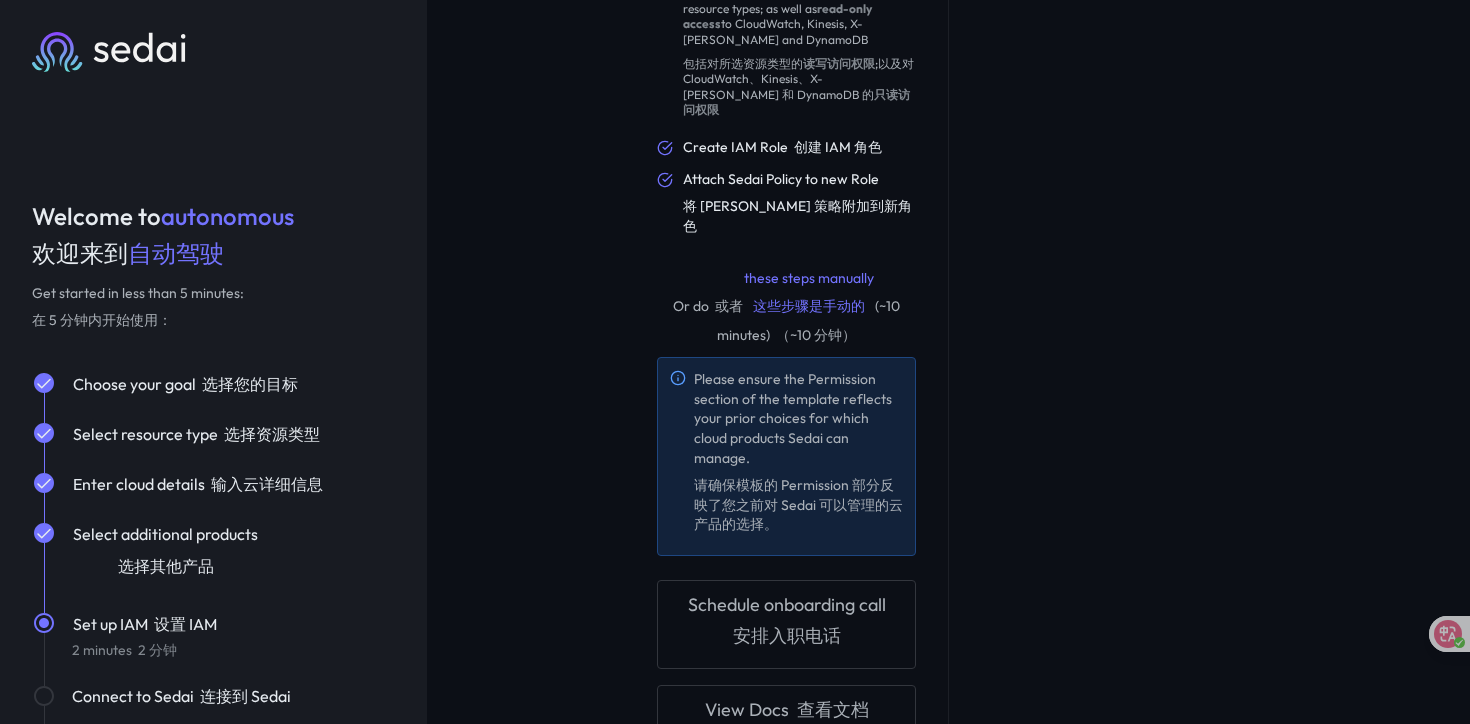 scroll, scrollTop: 931, scrollLeft: 0, axis: vertical 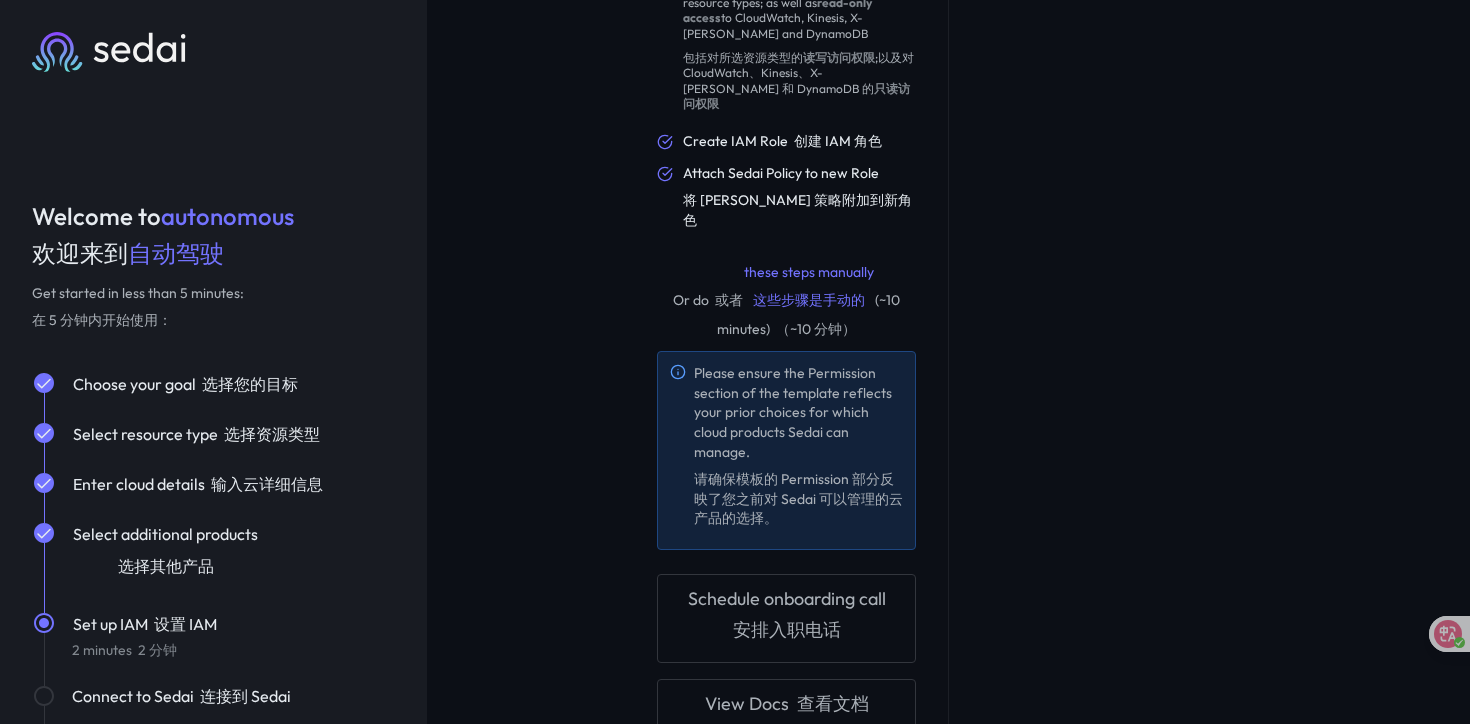 click on "Next    下一个" at bounding box center [786, 765] 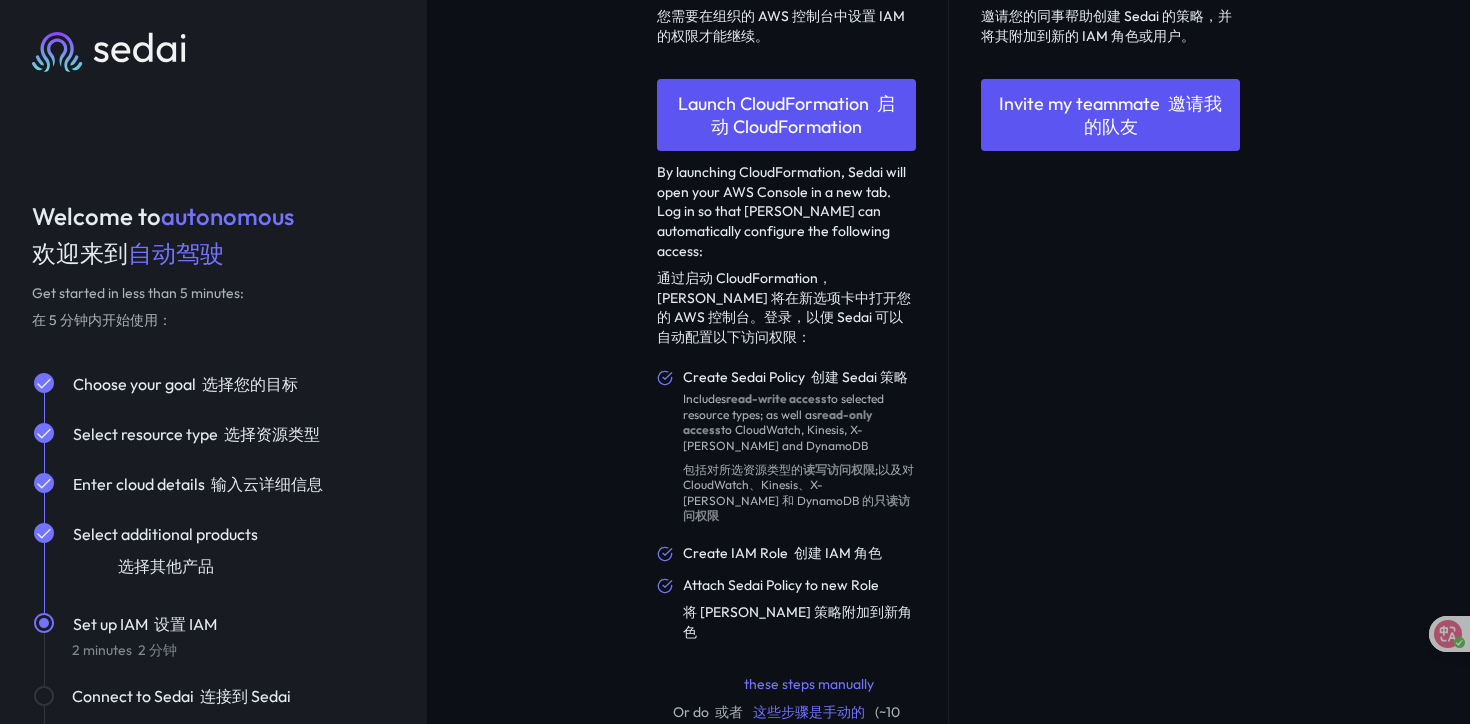 scroll, scrollTop: 379, scrollLeft: 0, axis: vertical 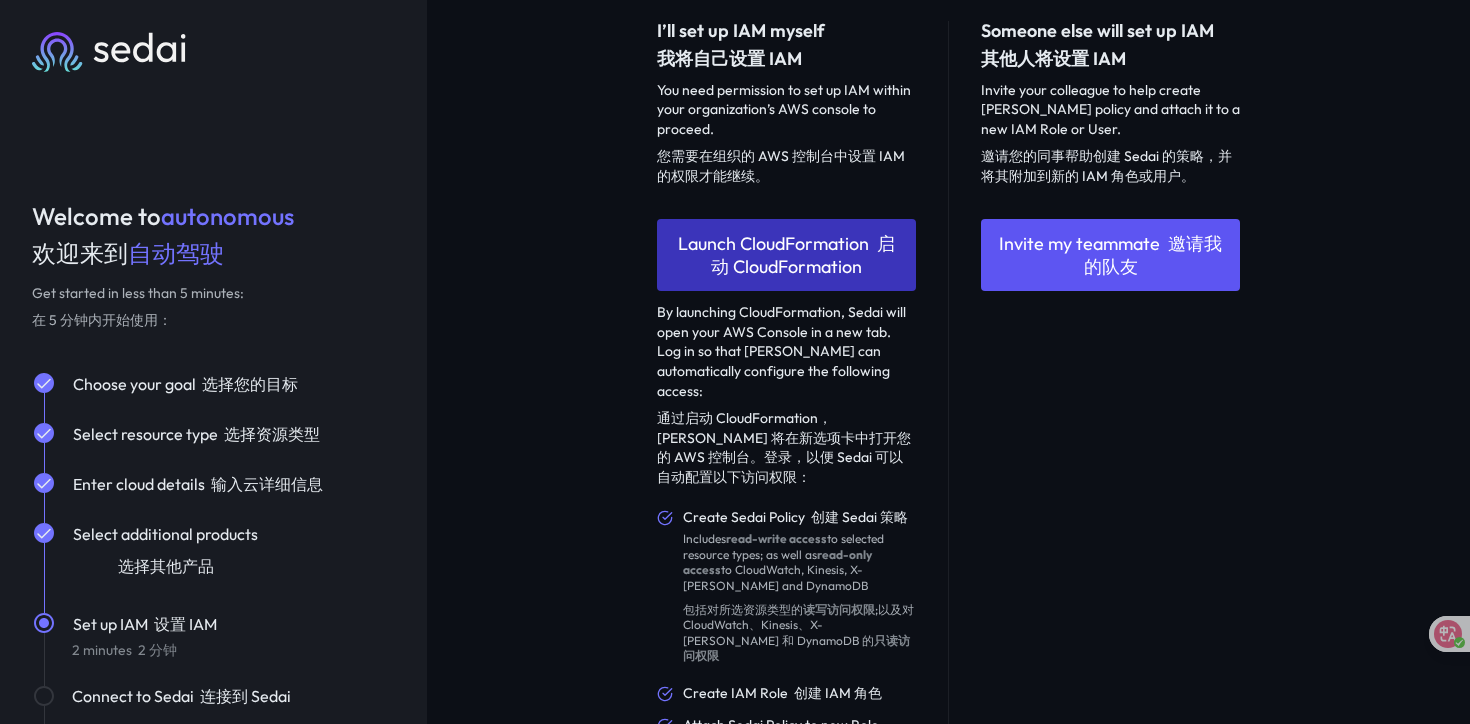 click on "启动 CloudFormation" at bounding box center (803, 255) 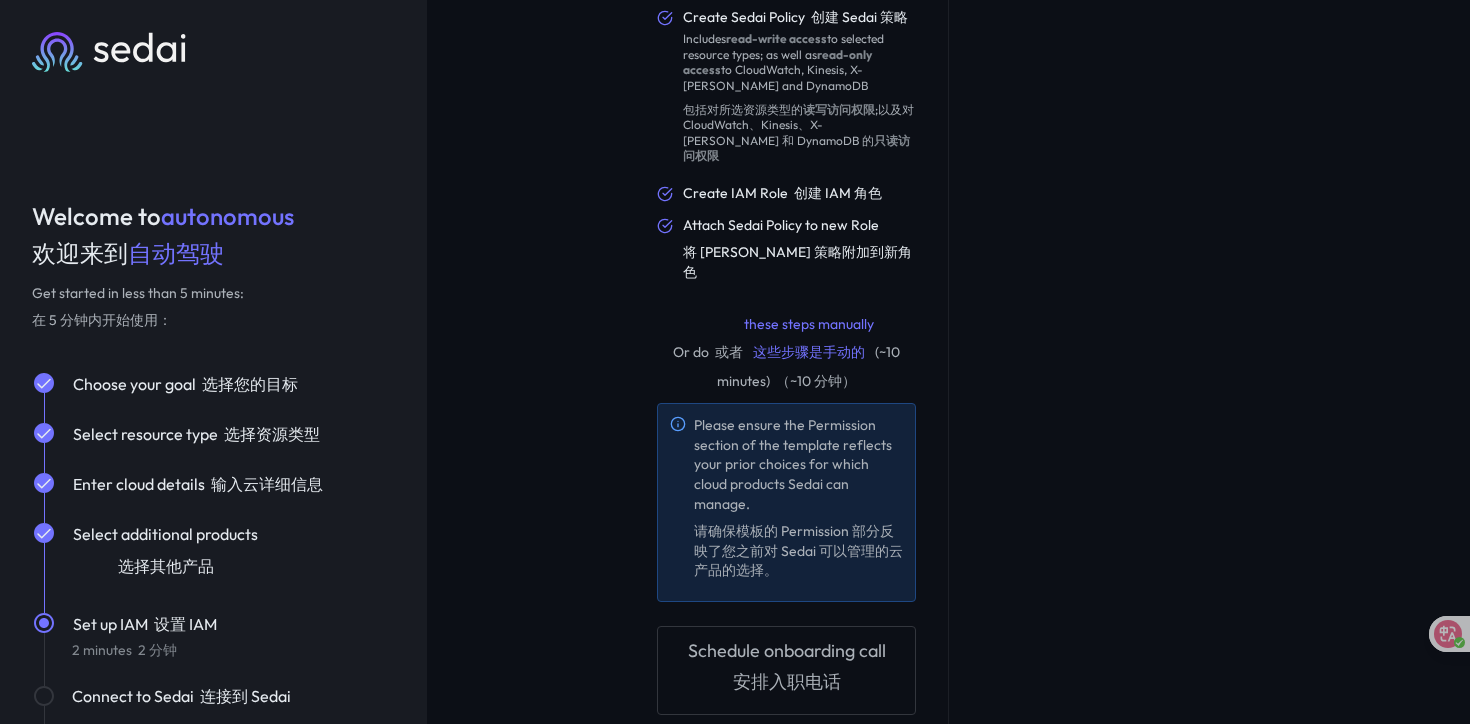 scroll, scrollTop: 931, scrollLeft: 0, axis: vertical 